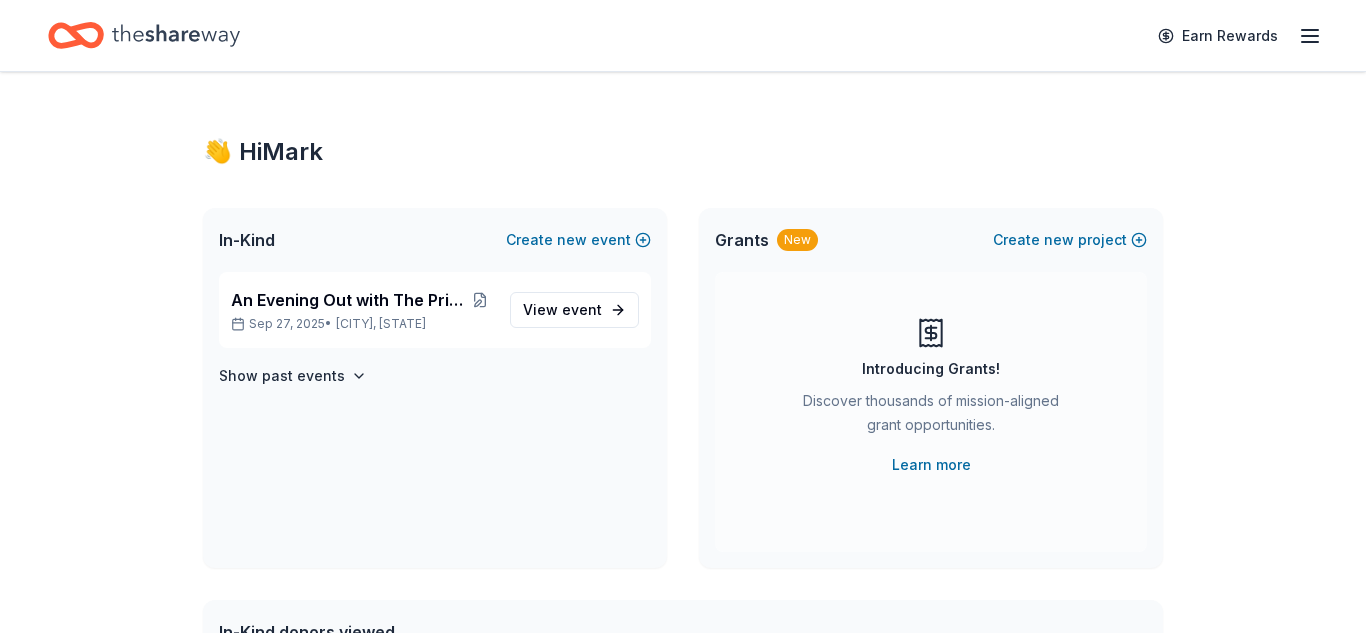 scroll, scrollTop: 0, scrollLeft: 0, axis: both 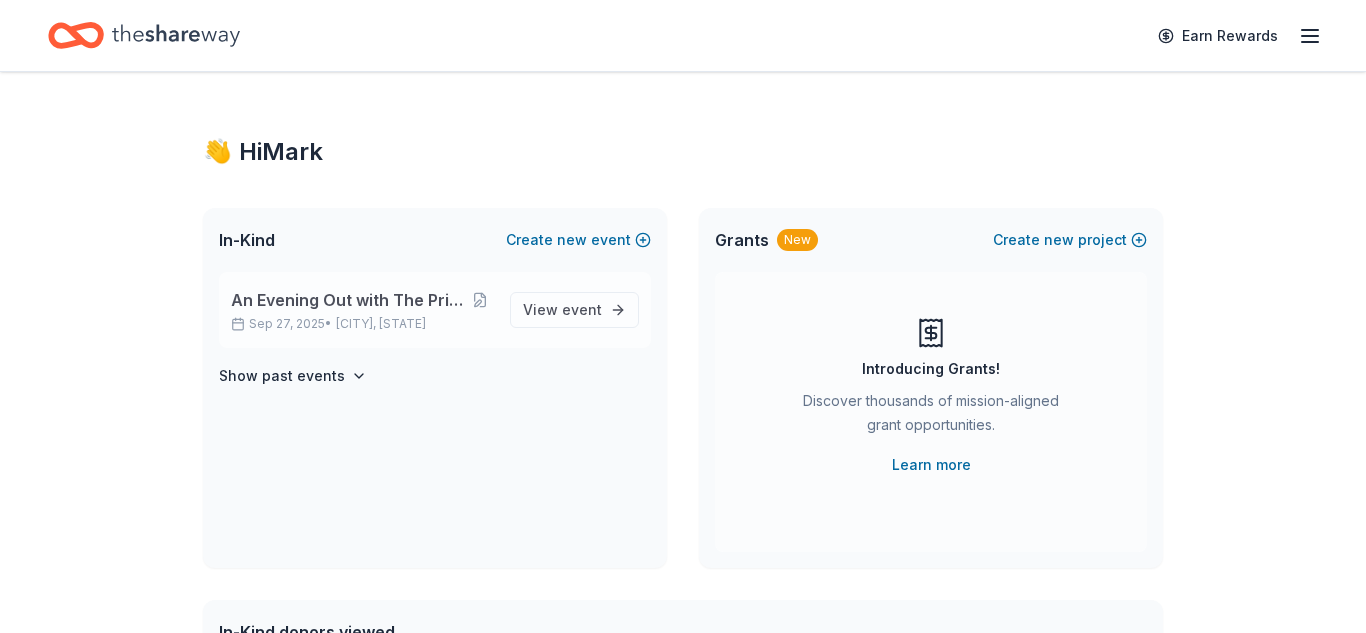 click on "An Evening Out with The Pride Center of NJ" at bounding box center [349, 300] 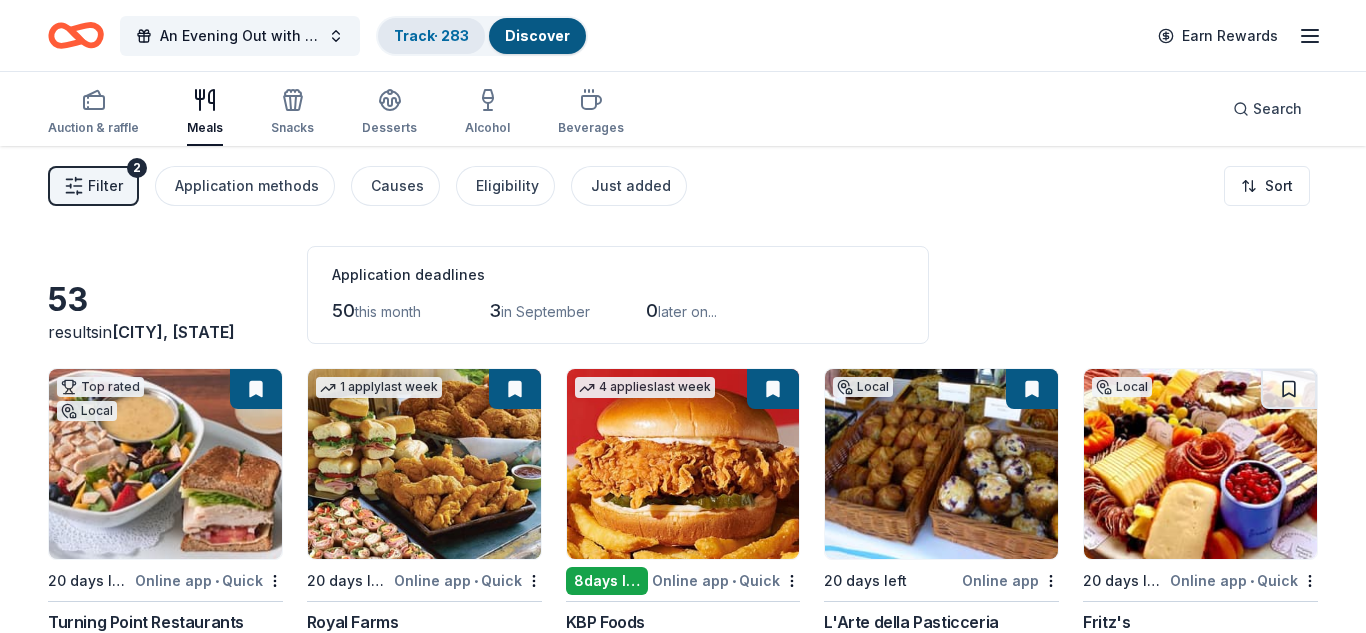 click on "Track  · 283" at bounding box center [431, 35] 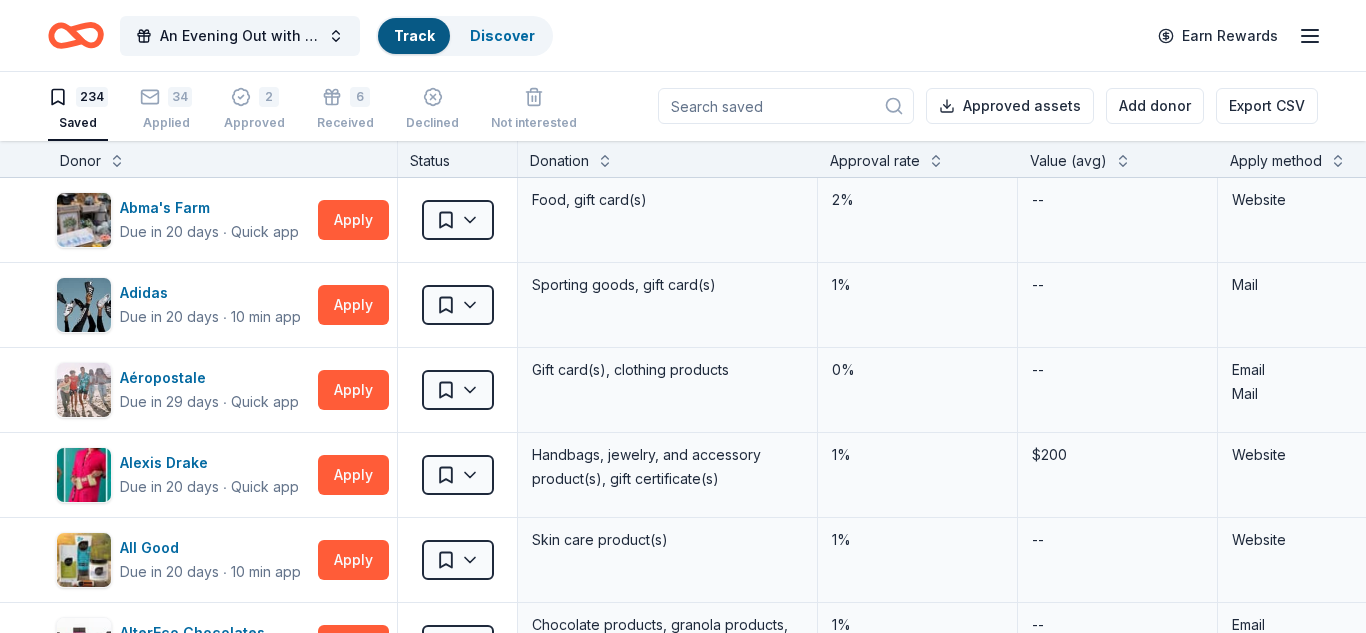scroll, scrollTop: 0, scrollLeft: 0, axis: both 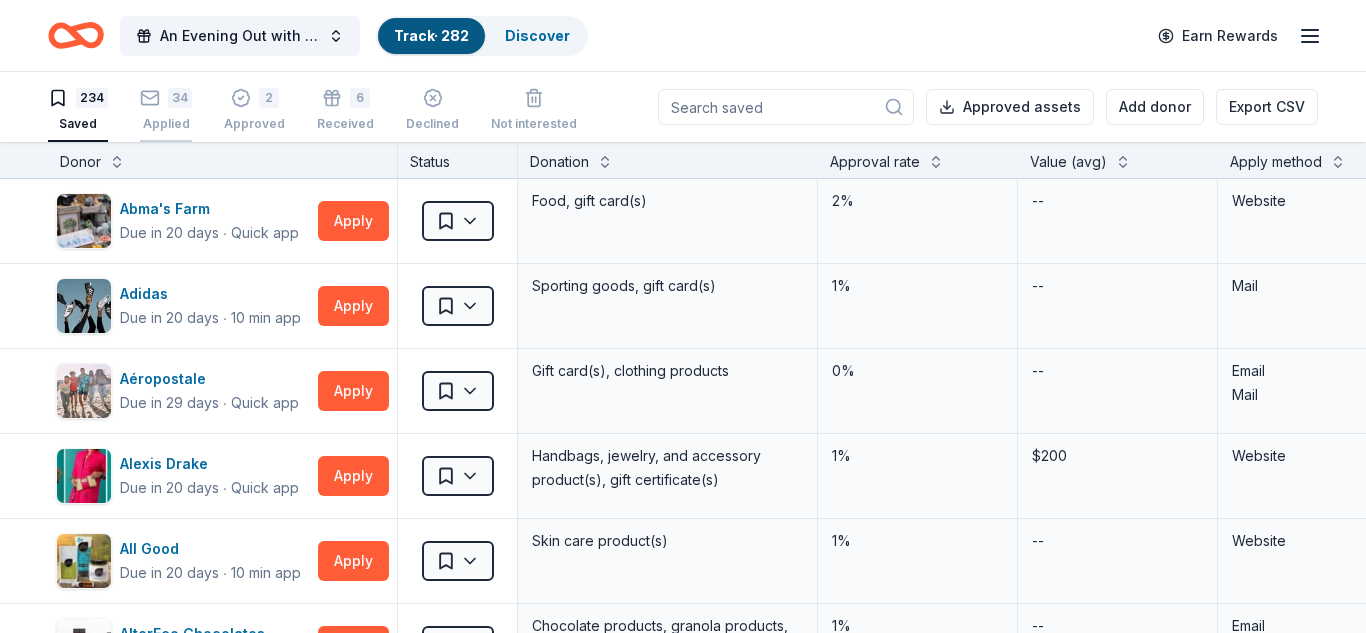 click on "34" at bounding box center (180, 98) 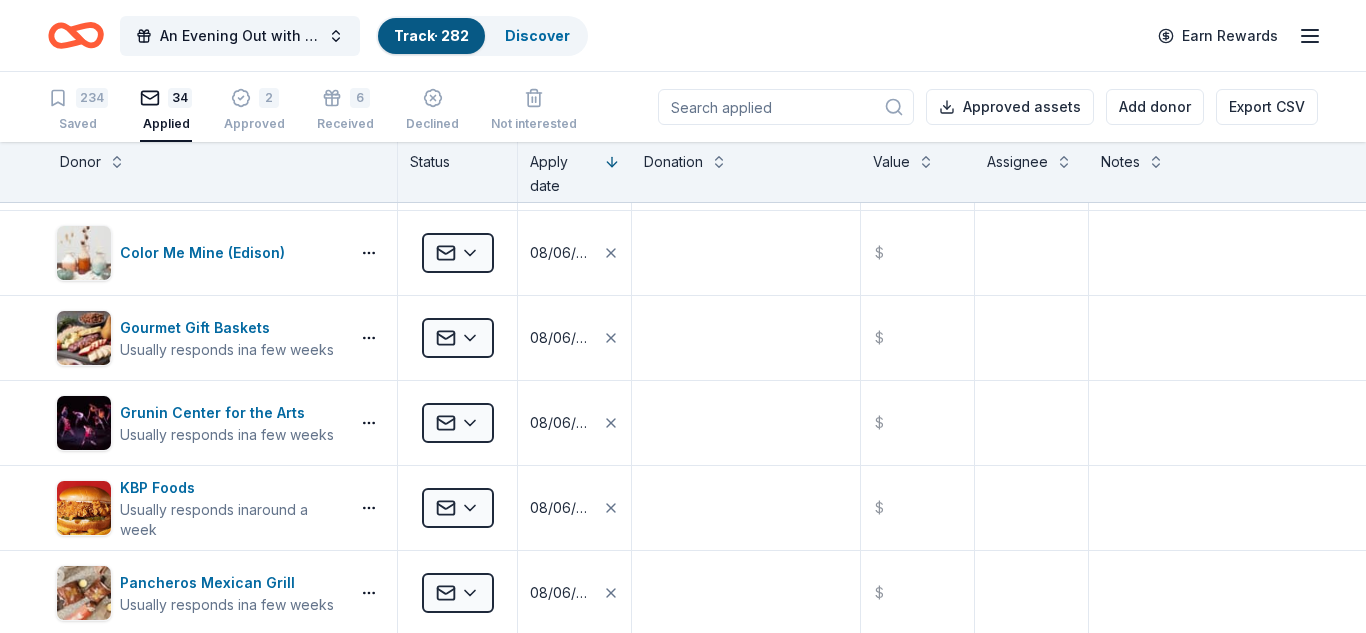 scroll, scrollTop: 0, scrollLeft: 0, axis: both 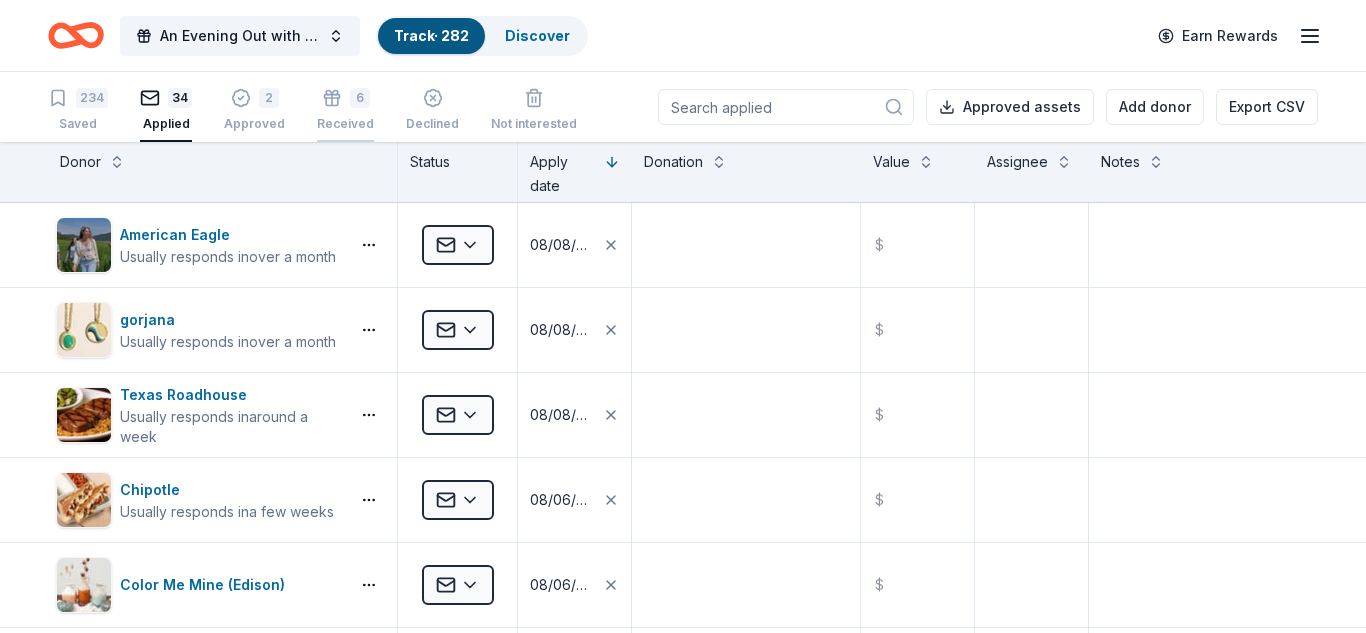 click on "6" at bounding box center [345, 98] 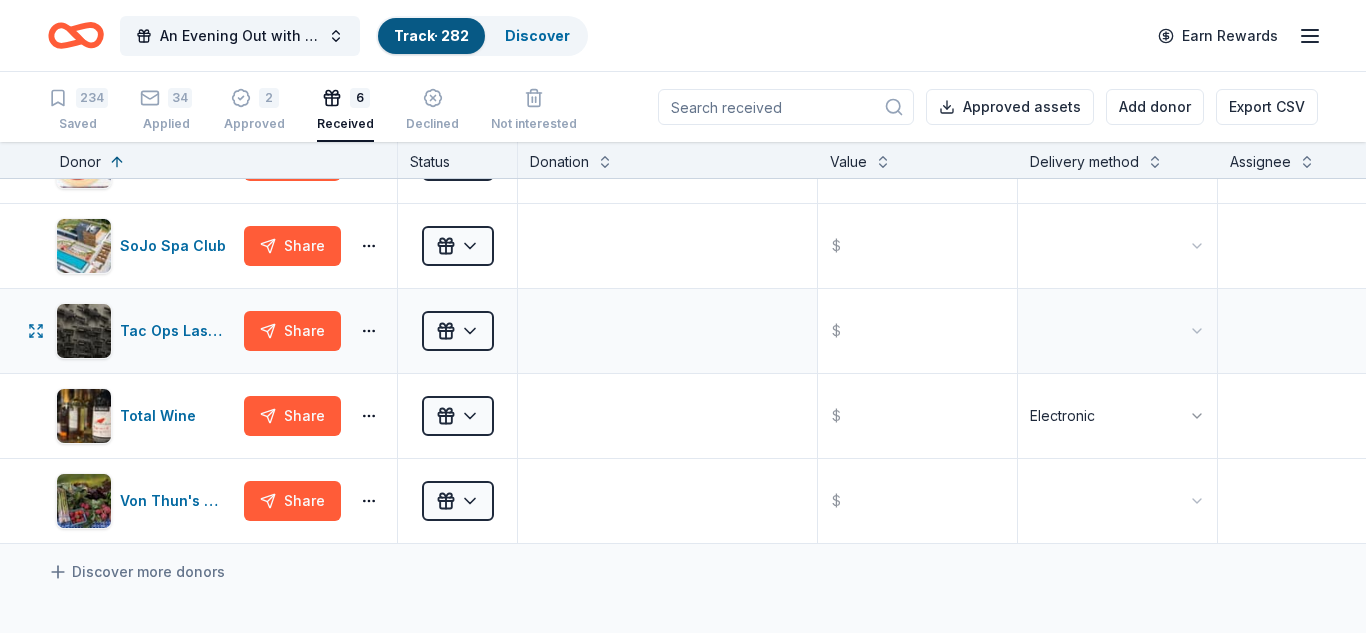 scroll, scrollTop: 0, scrollLeft: 0, axis: both 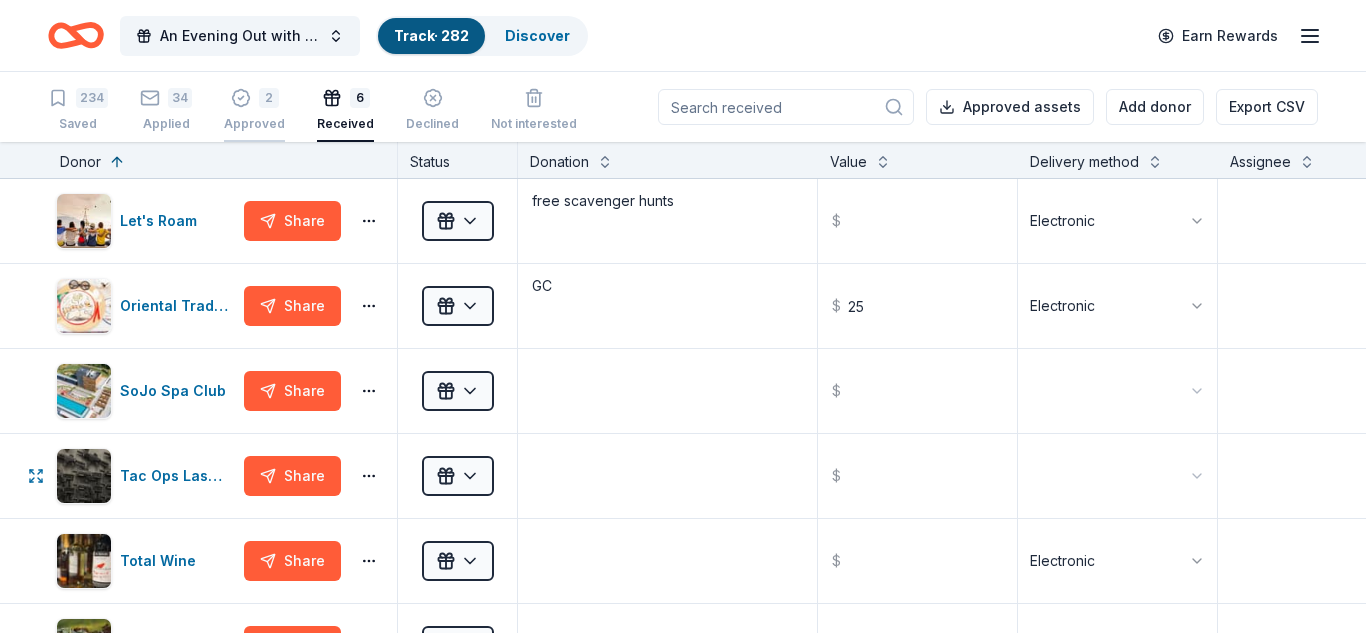 click on "2" at bounding box center [269, 98] 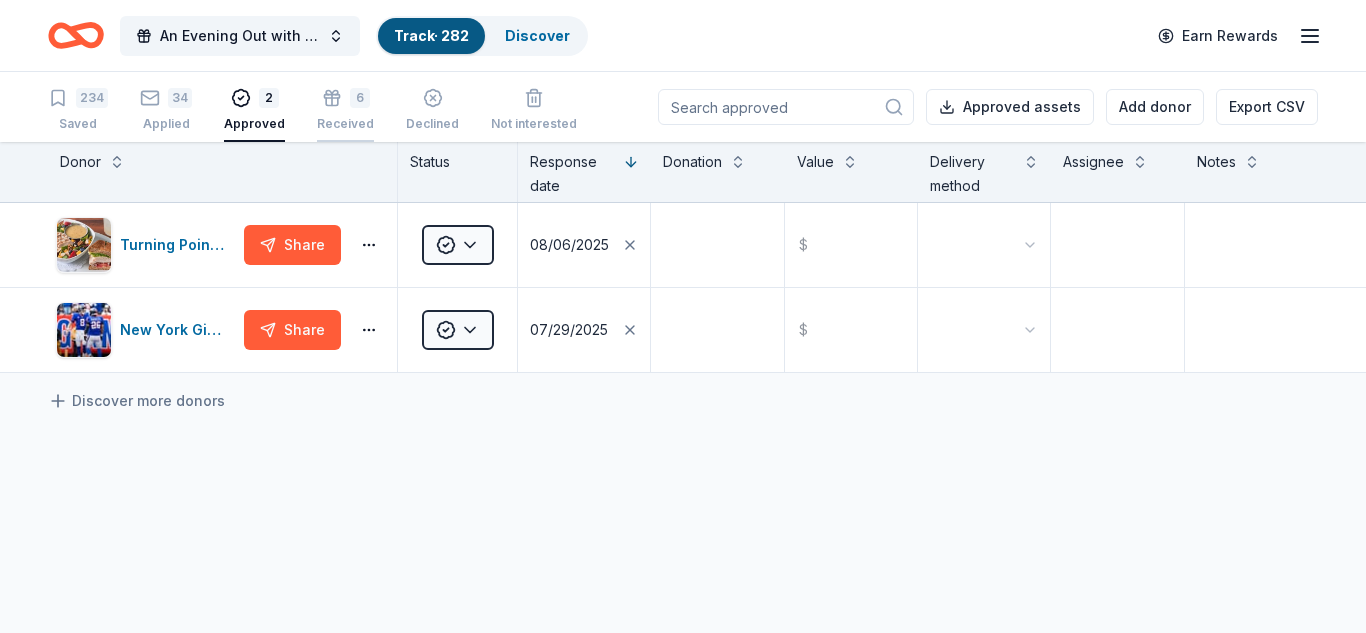 click on "Received" at bounding box center (345, 124) 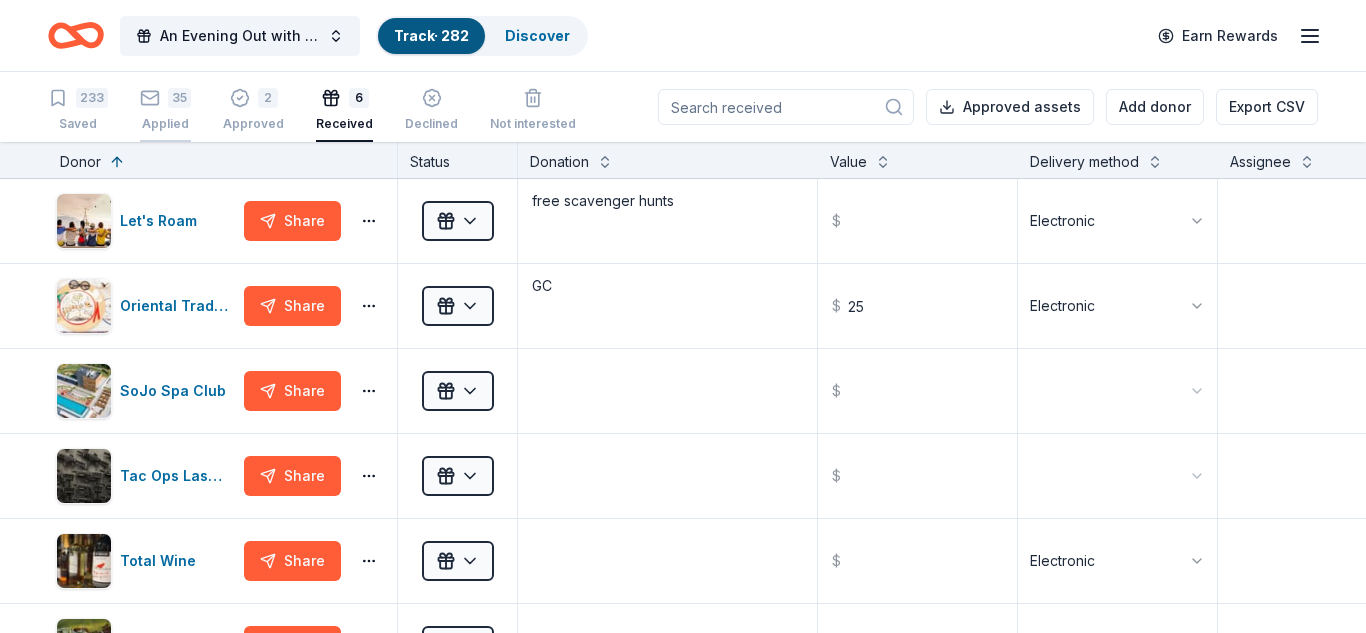 click on "35" at bounding box center [179, 98] 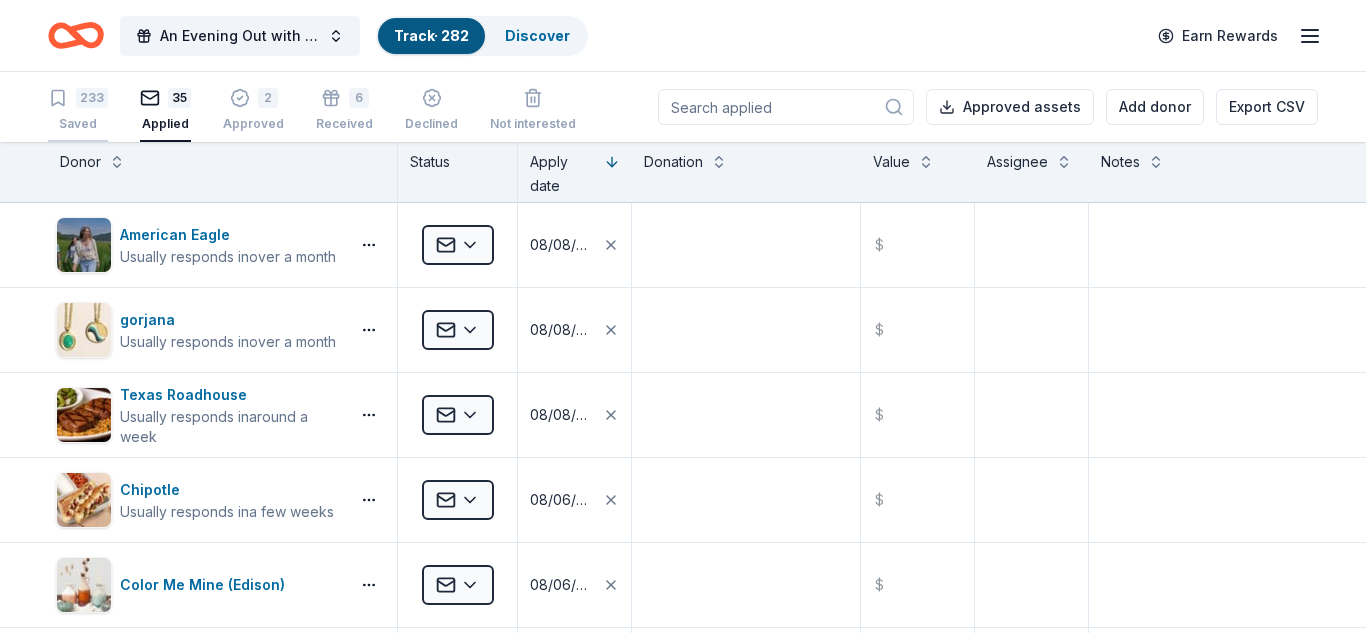 click on "233" at bounding box center (92, 98) 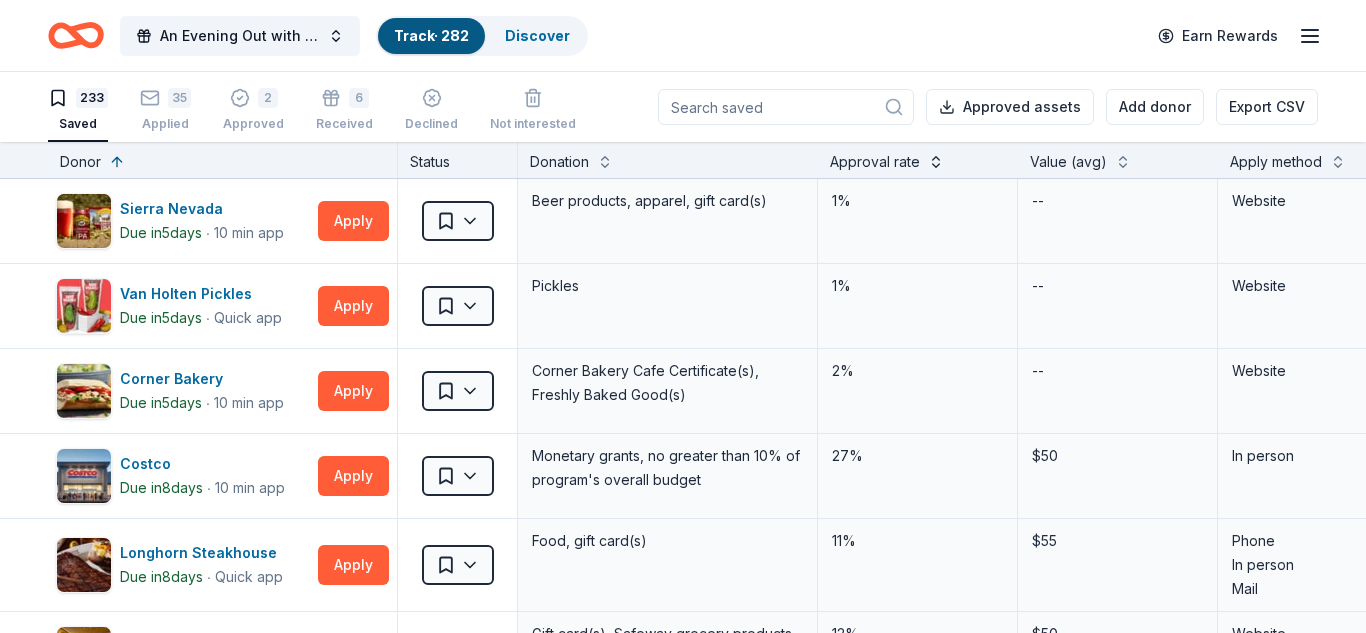 click on "Approval rate" at bounding box center (918, 162) 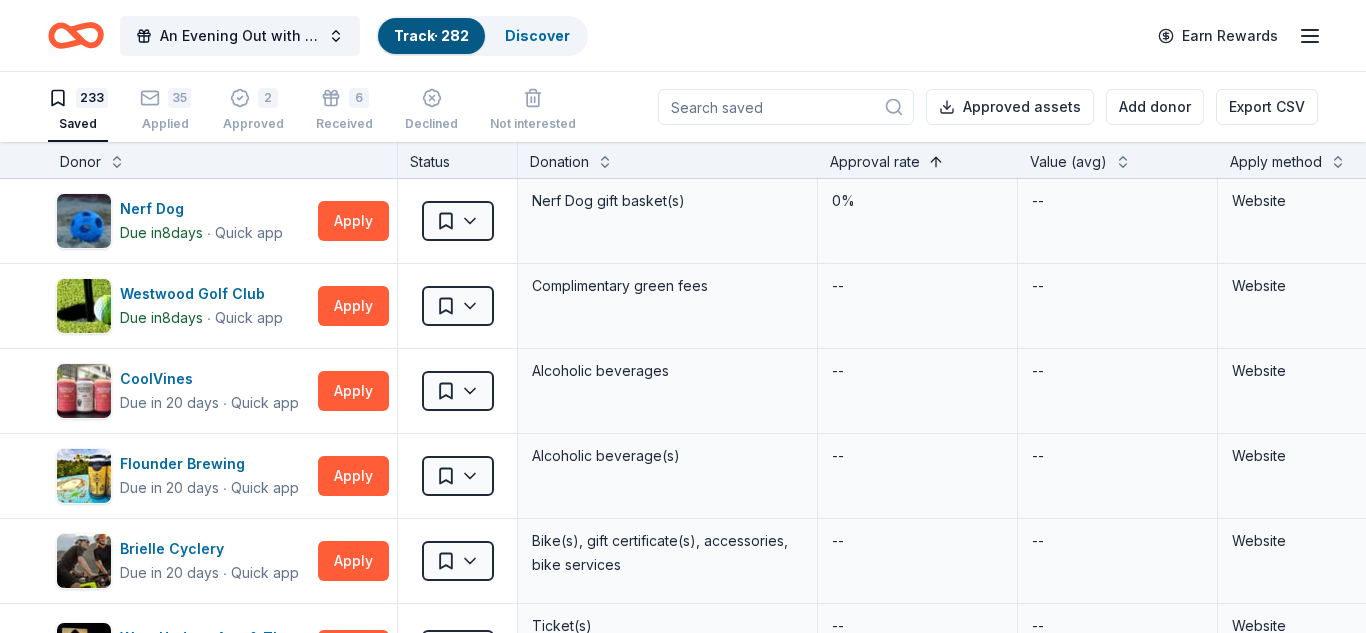 click at bounding box center [936, 160] 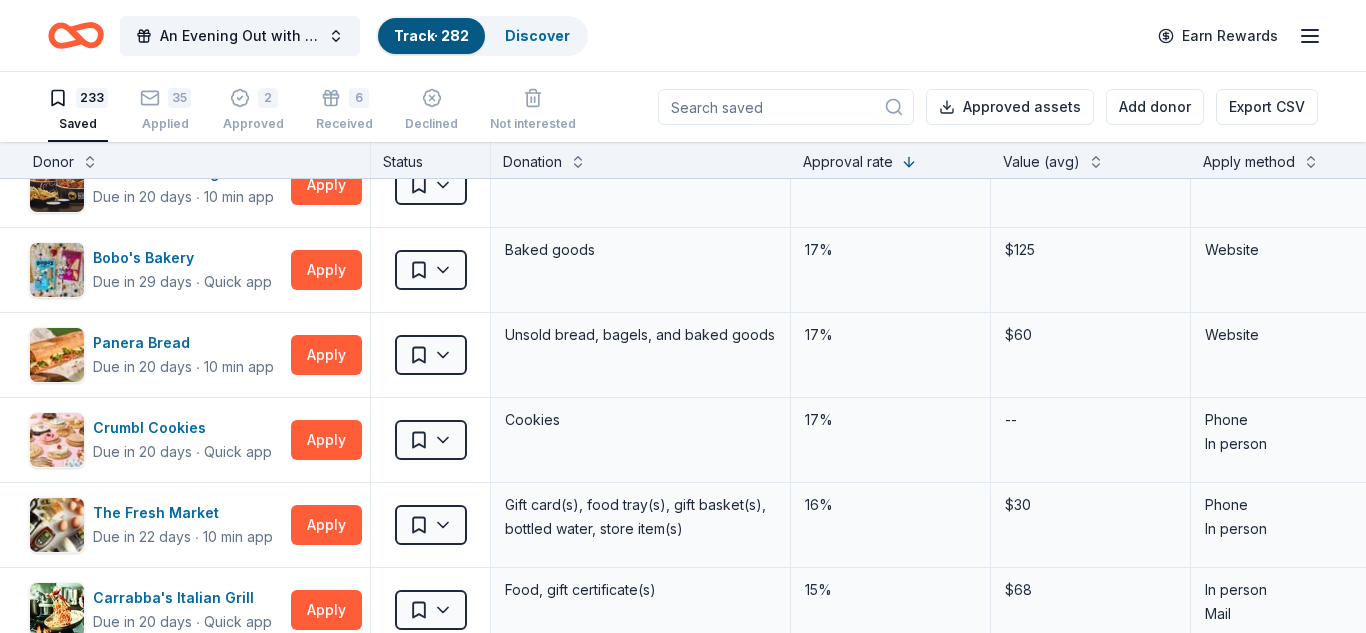 scroll, scrollTop: 0, scrollLeft: 27, axis: horizontal 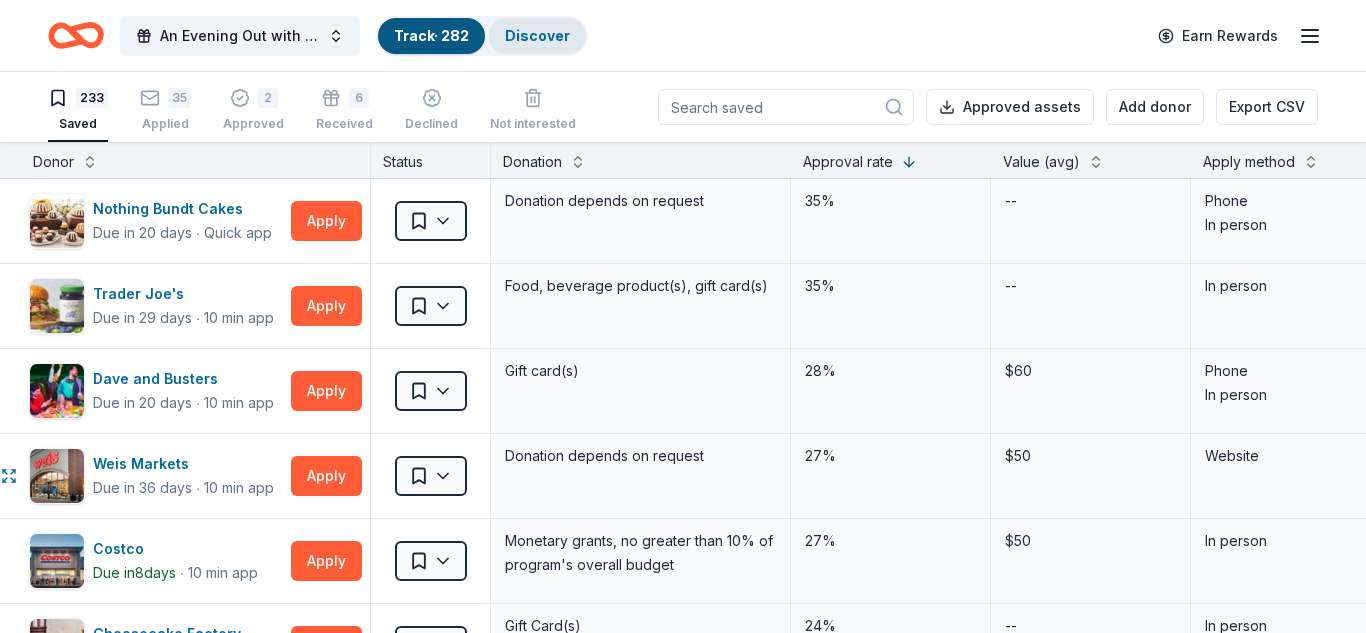 click on "Discover" at bounding box center [537, 35] 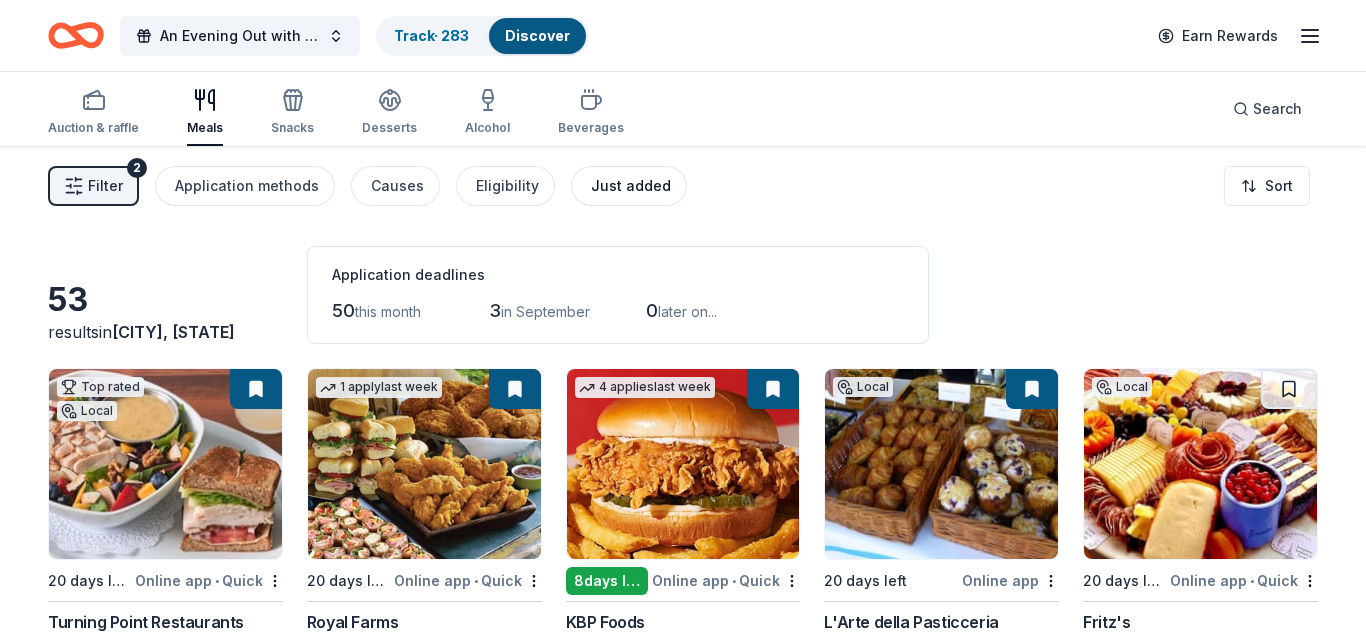 click on "Just added" at bounding box center (631, 186) 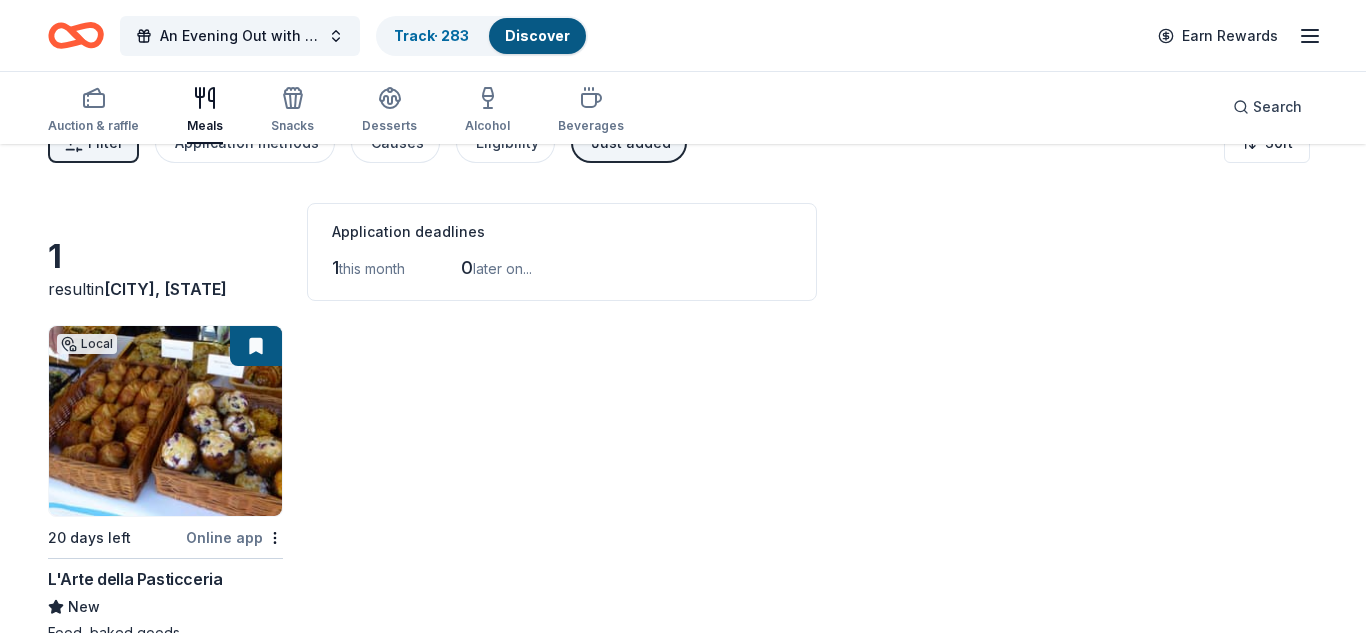 scroll, scrollTop: 0, scrollLeft: 0, axis: both 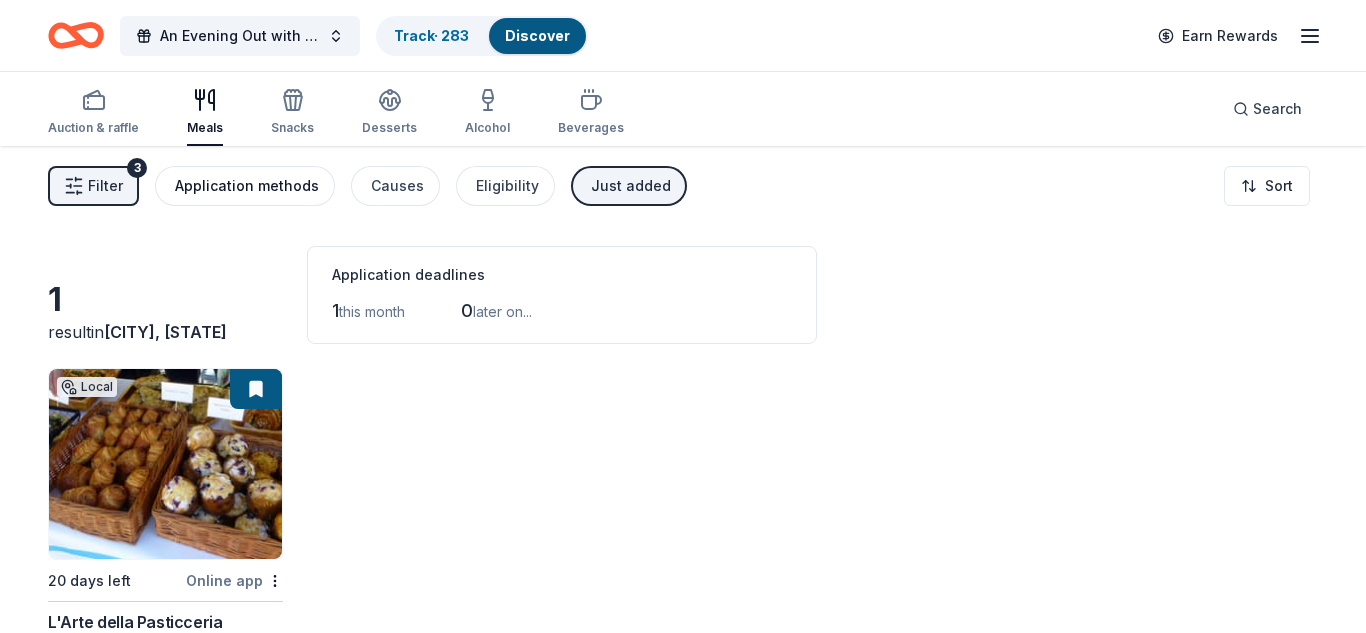 click on "Application methods" at bounding box center [247, 186] 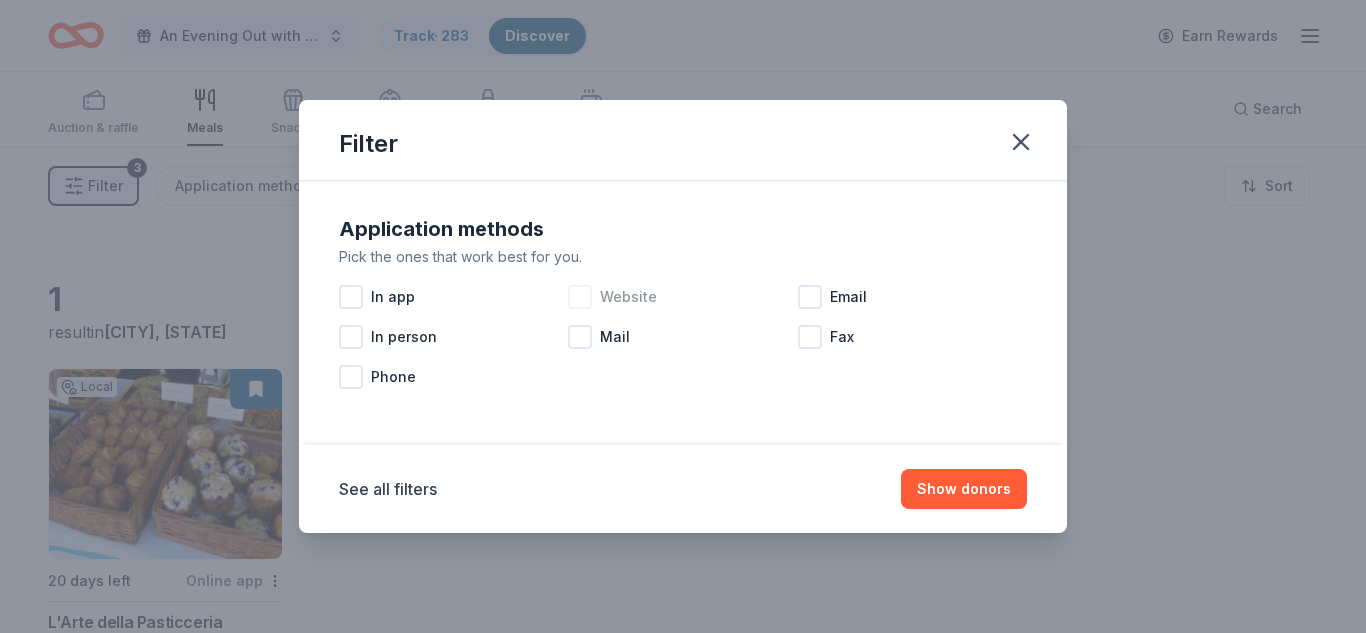 click at bounding box center [580, 297] 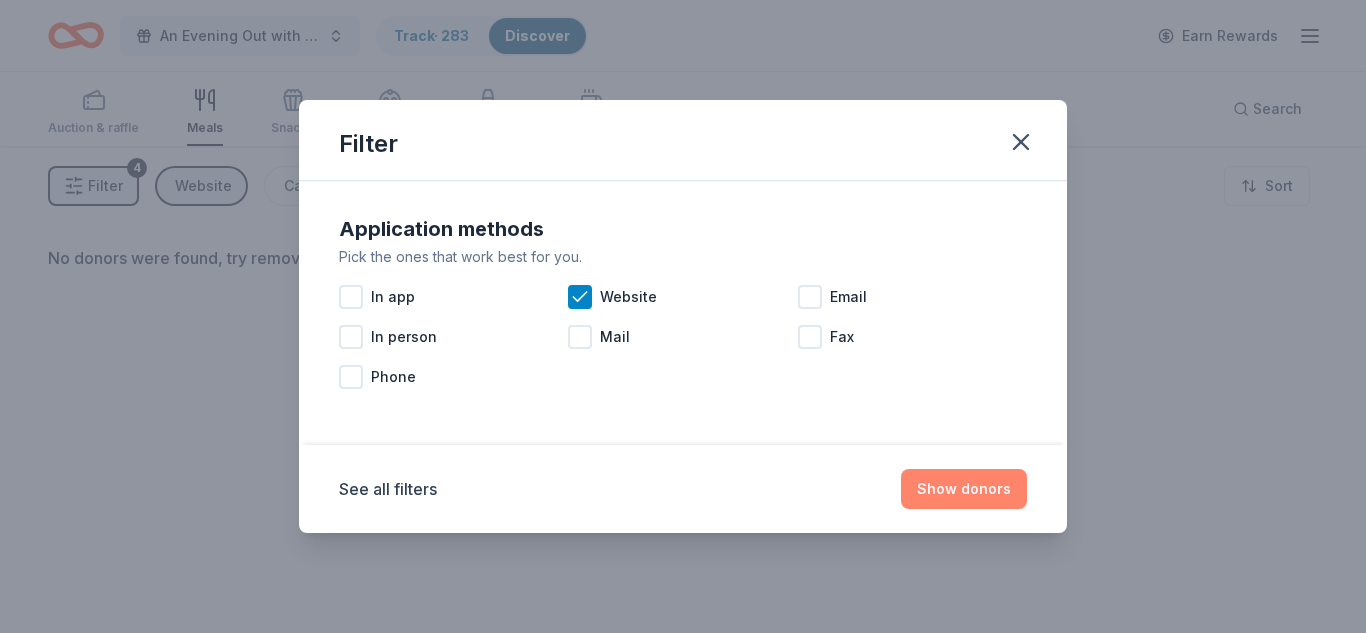 click on "Show    donors" at bounding box center (964, 489) 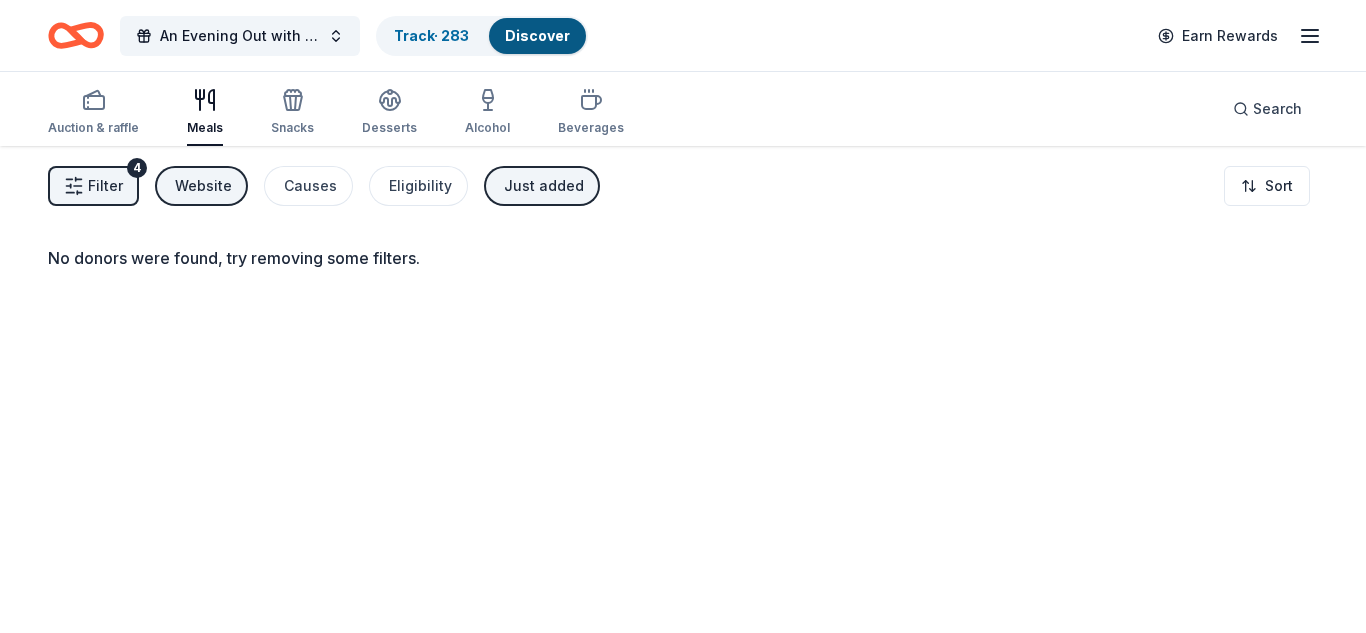click on "Website" at bounding box center (203, 186) 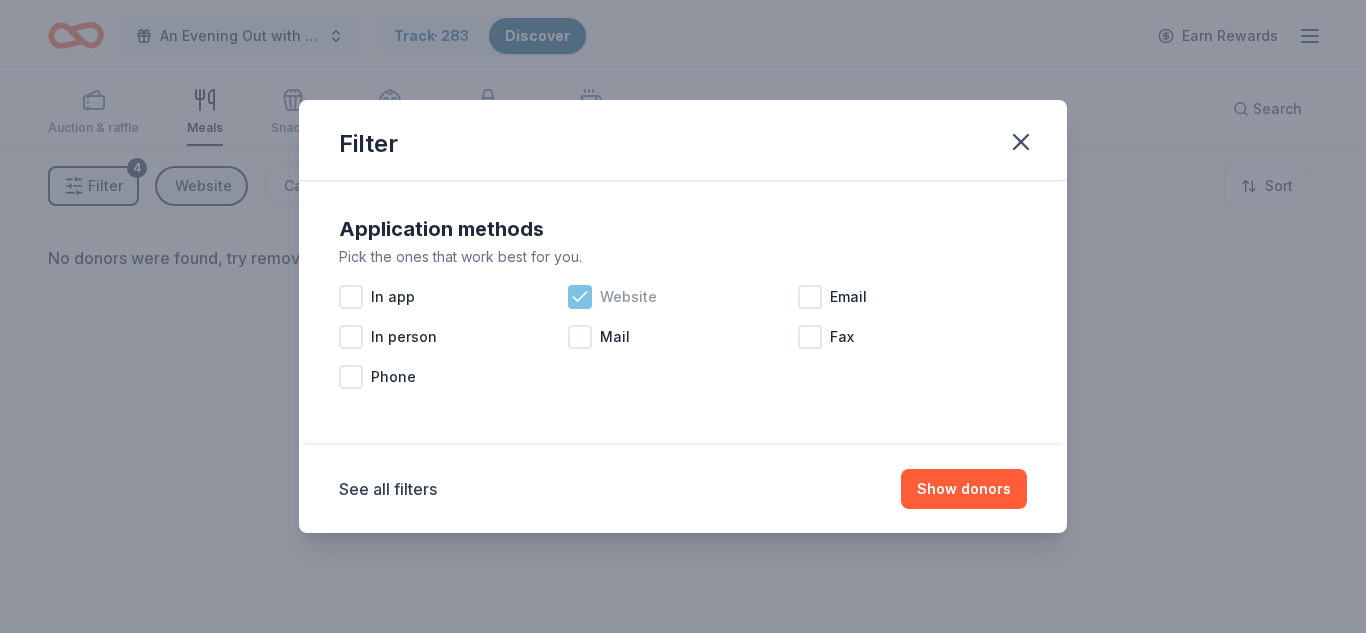 click 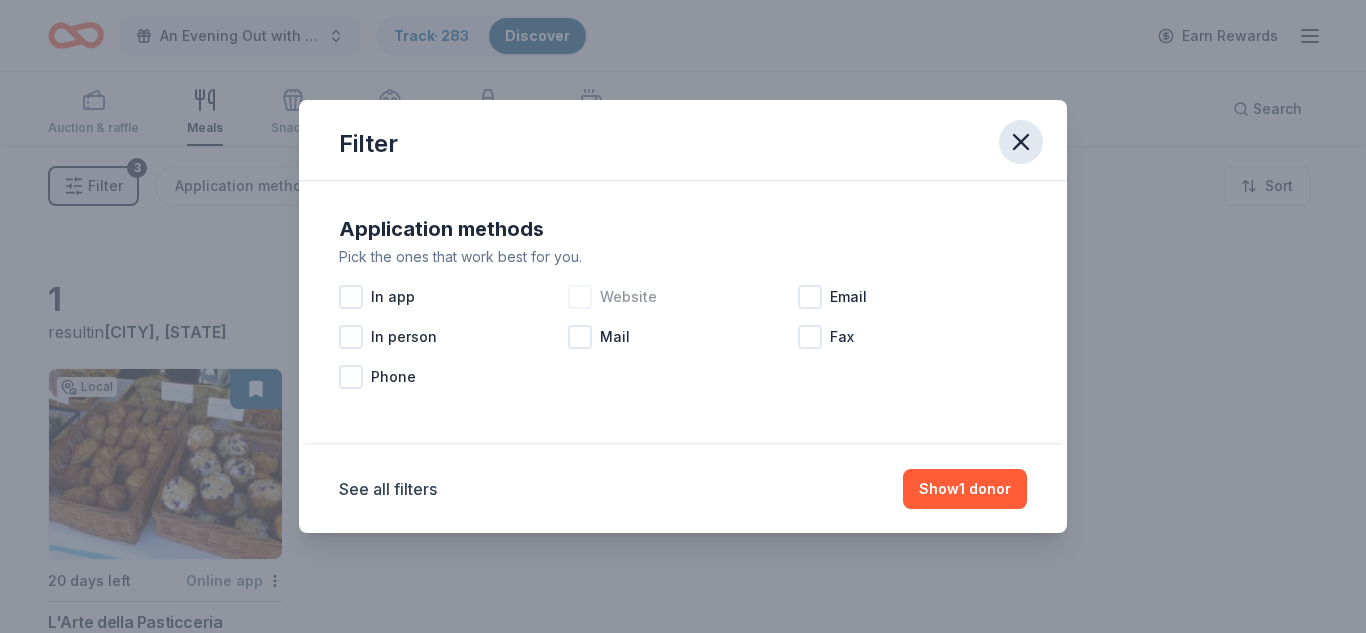 click 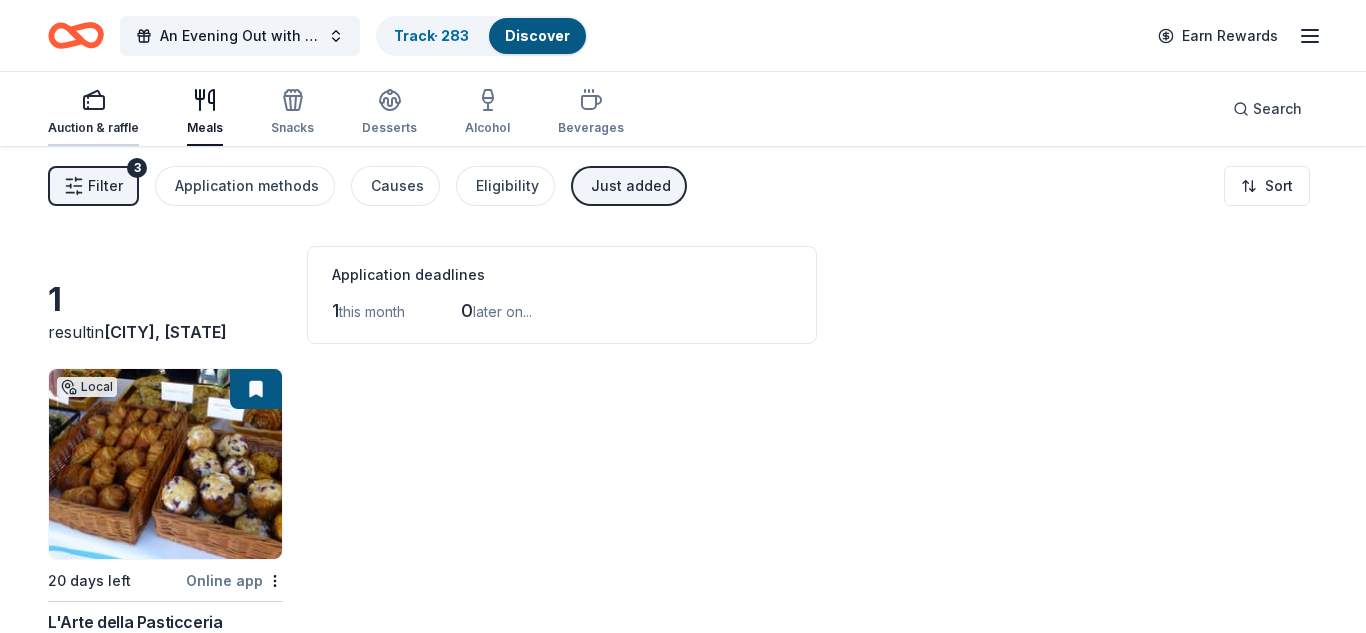 click on "Auction & raffle" at bounding box center (93, 112) 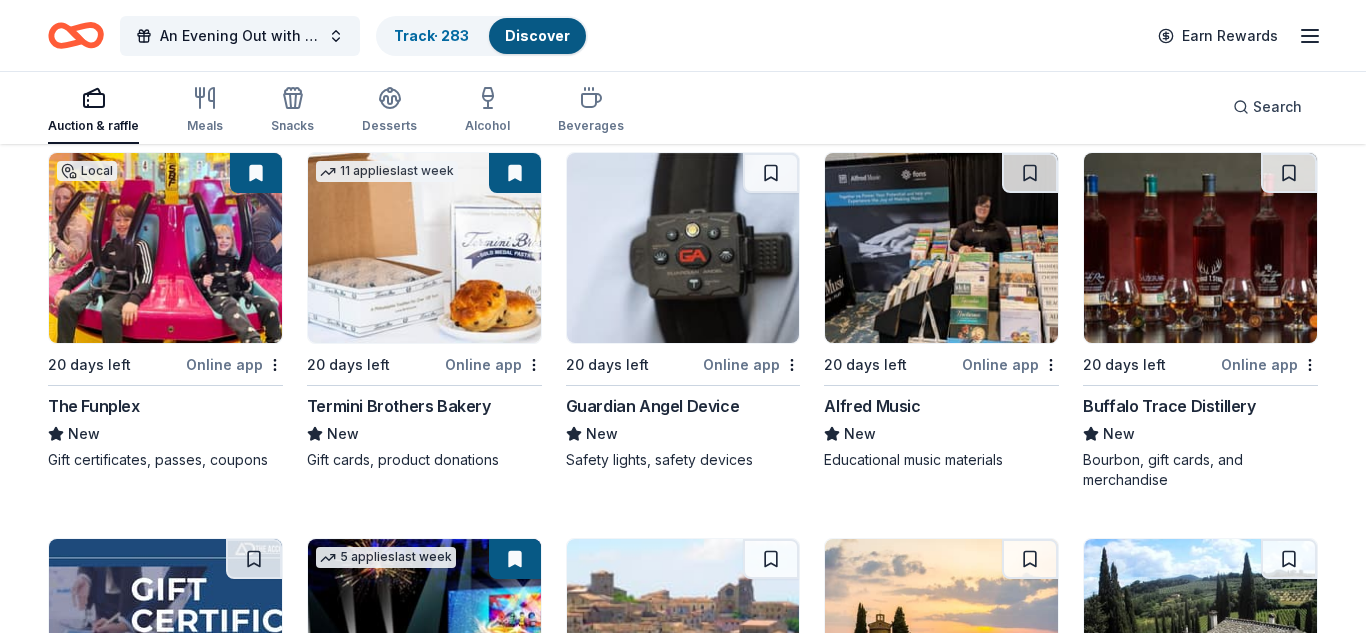 scroll, scrollTop: 217, scrollLeft: 0, axis: vertical 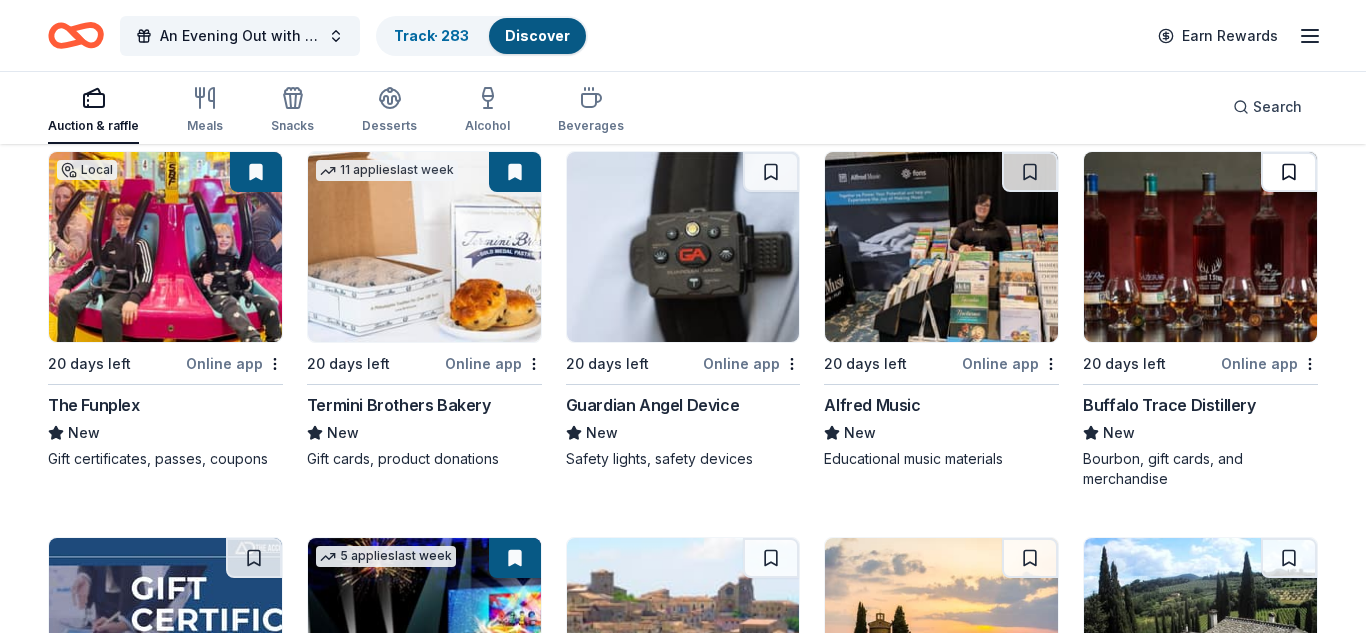 click at bounding box center [1289, 172] 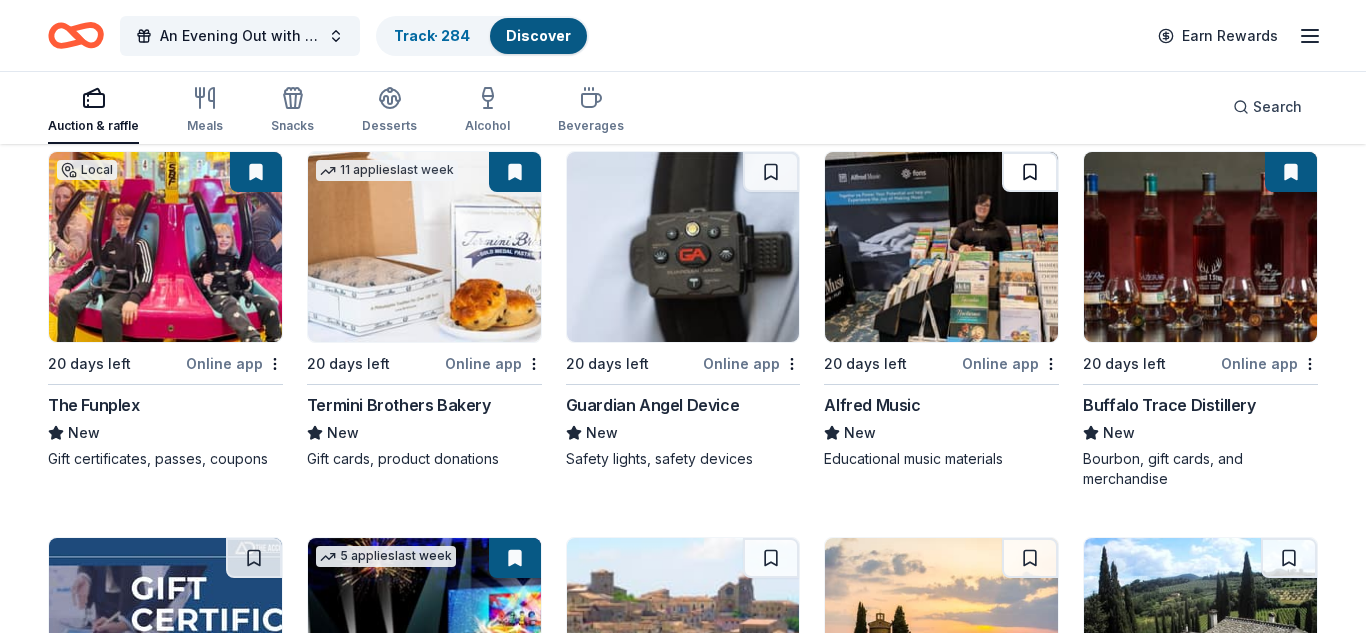 click at bounding box center (1030, 172) 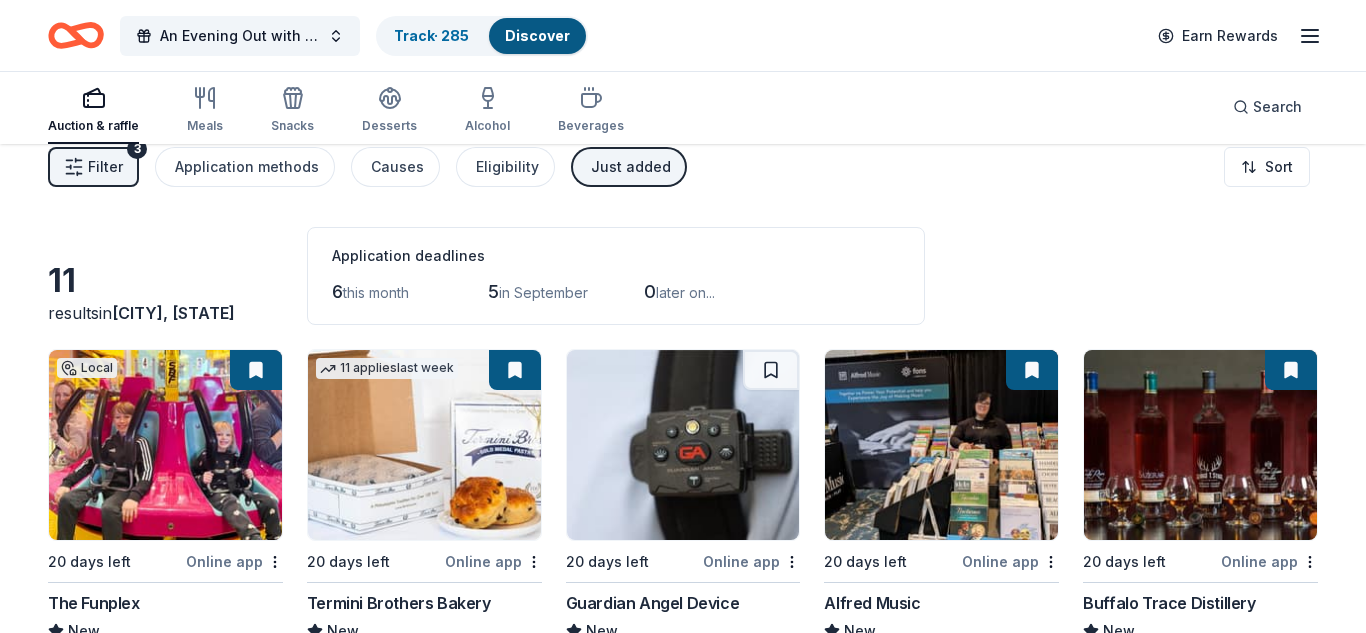 scroll, scrollTop: 0, scrollLeft: 0, axis: both 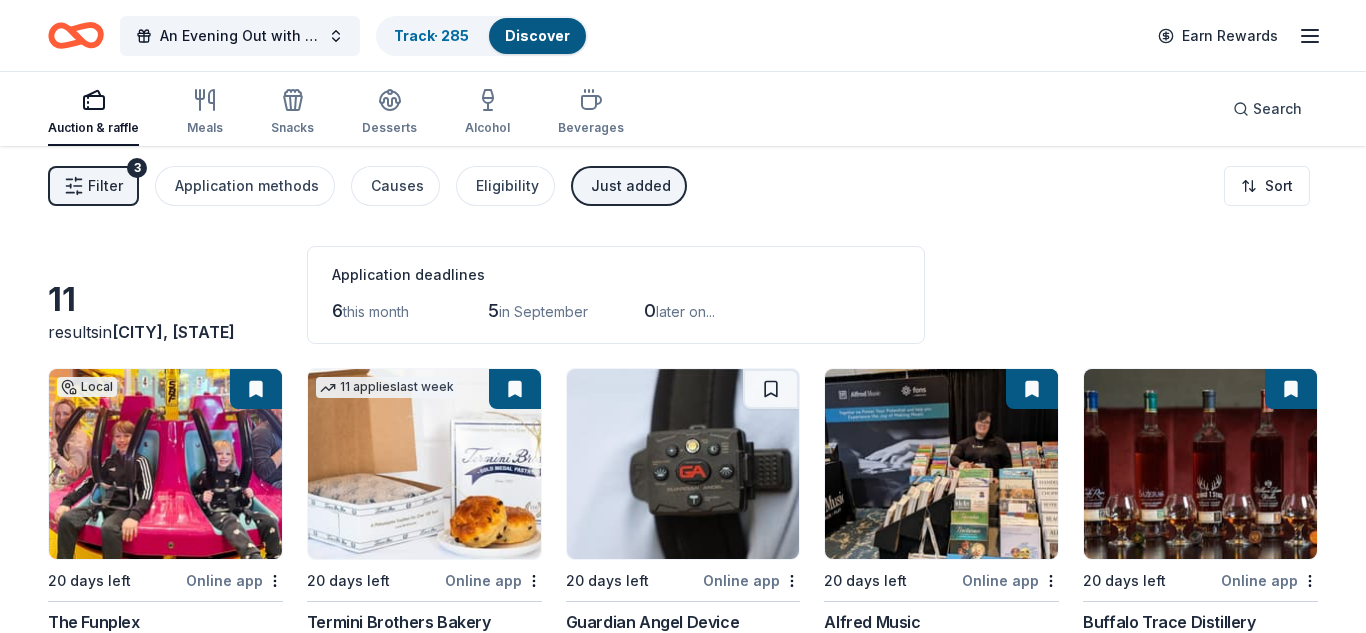 click on "Filter" at bounding box center (105, 186) 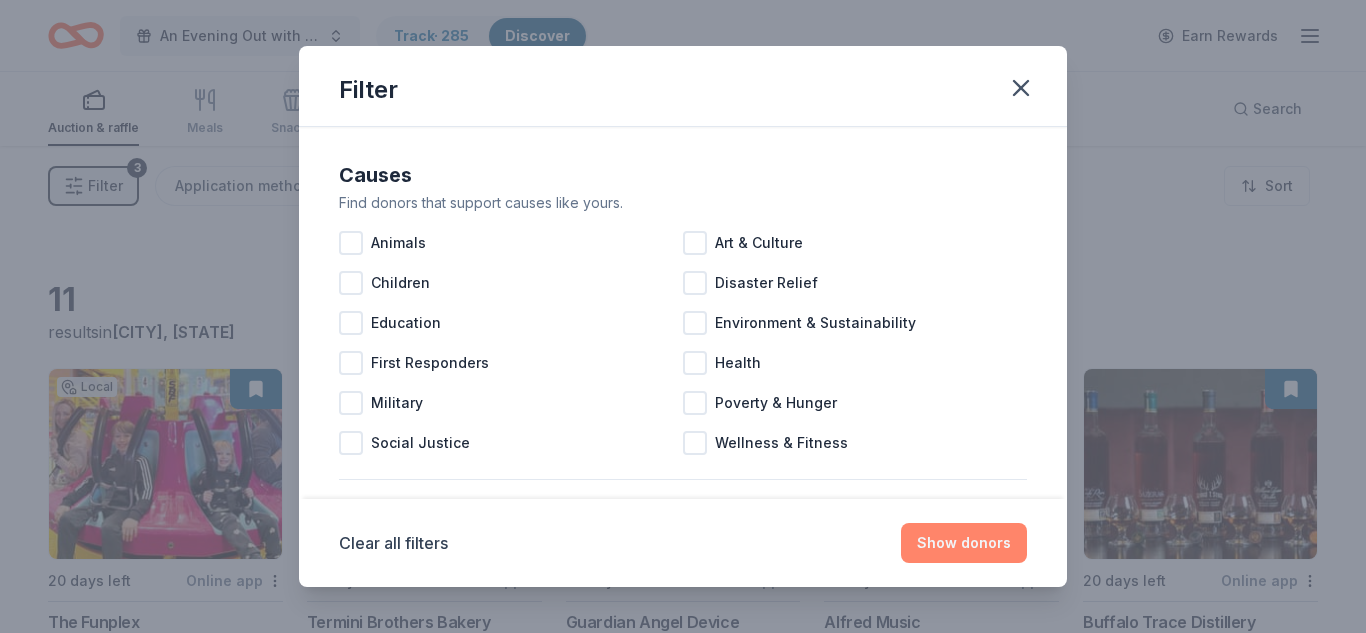 click on "Show    donors" at bounding box center [964, 543] 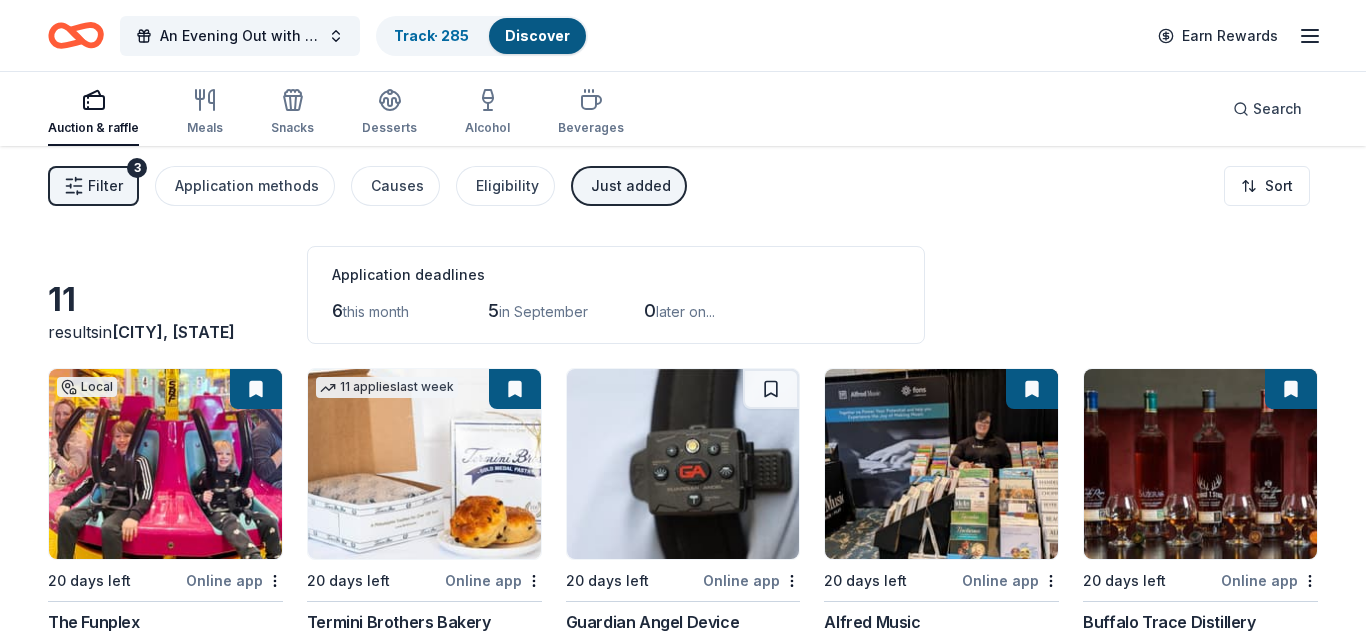 click on "Discover" at bounding box center [537, 35] 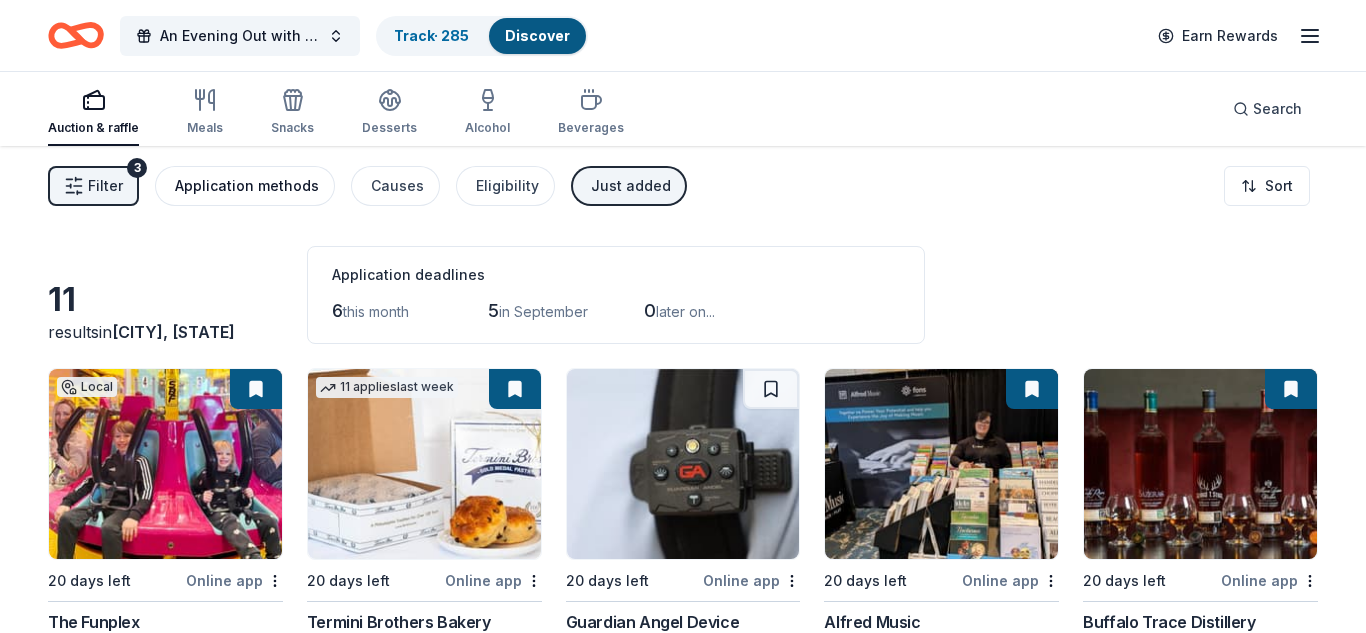 click on "Application methods" at bounding box center (247, 186) 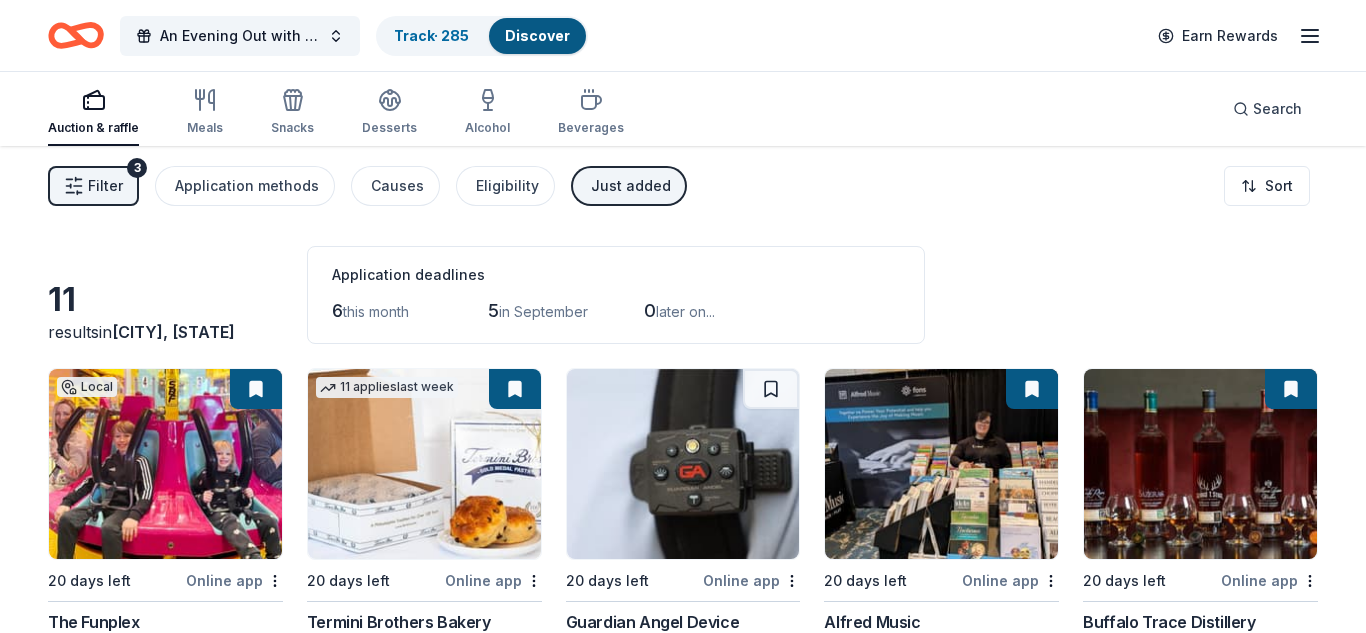 click on "Application methods Pick the ones that work best for you. In app Website Email In person Mail Fax Phone" at bounding box center (683, 313) 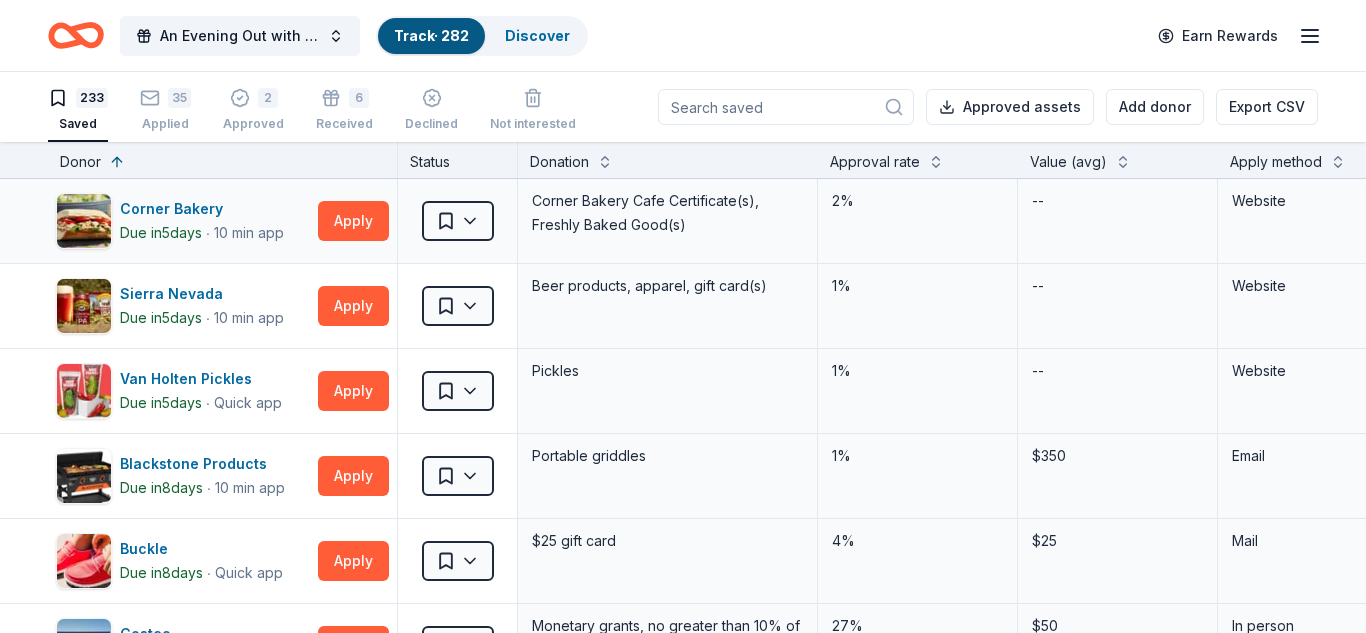 scroll, scrollTop: 1, scrollLeft: 0, axis: vertical 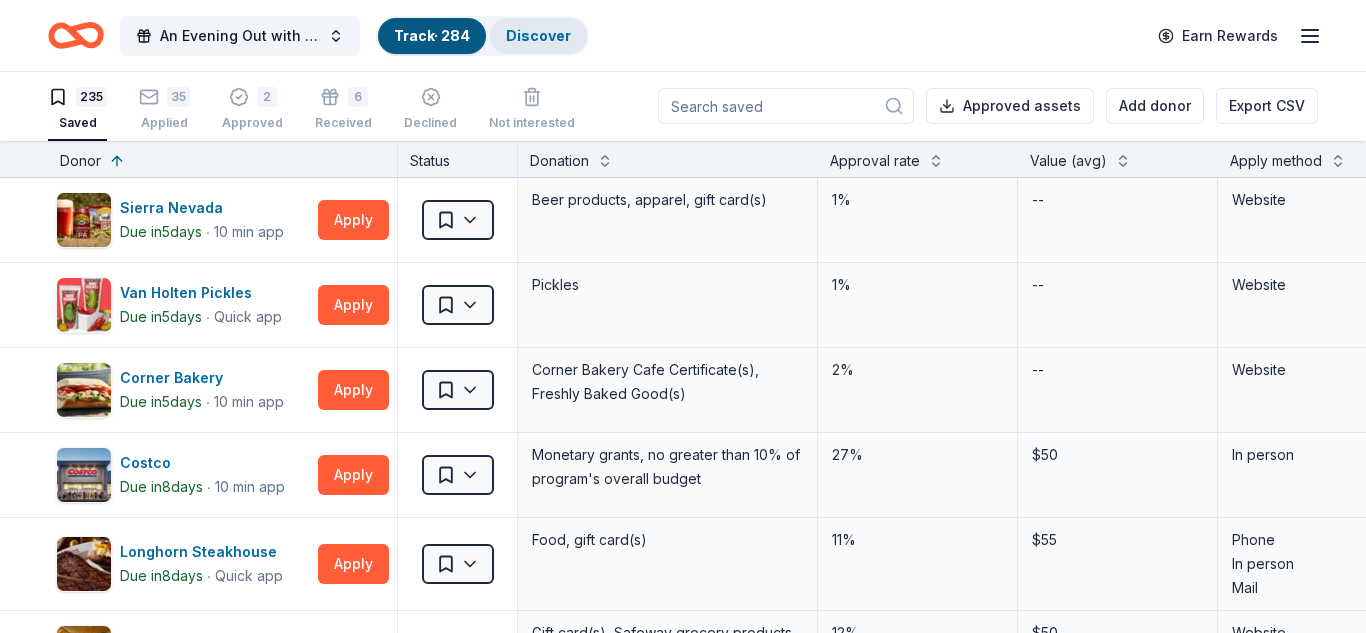 click on "Discover" at bounding box center [538, 35] 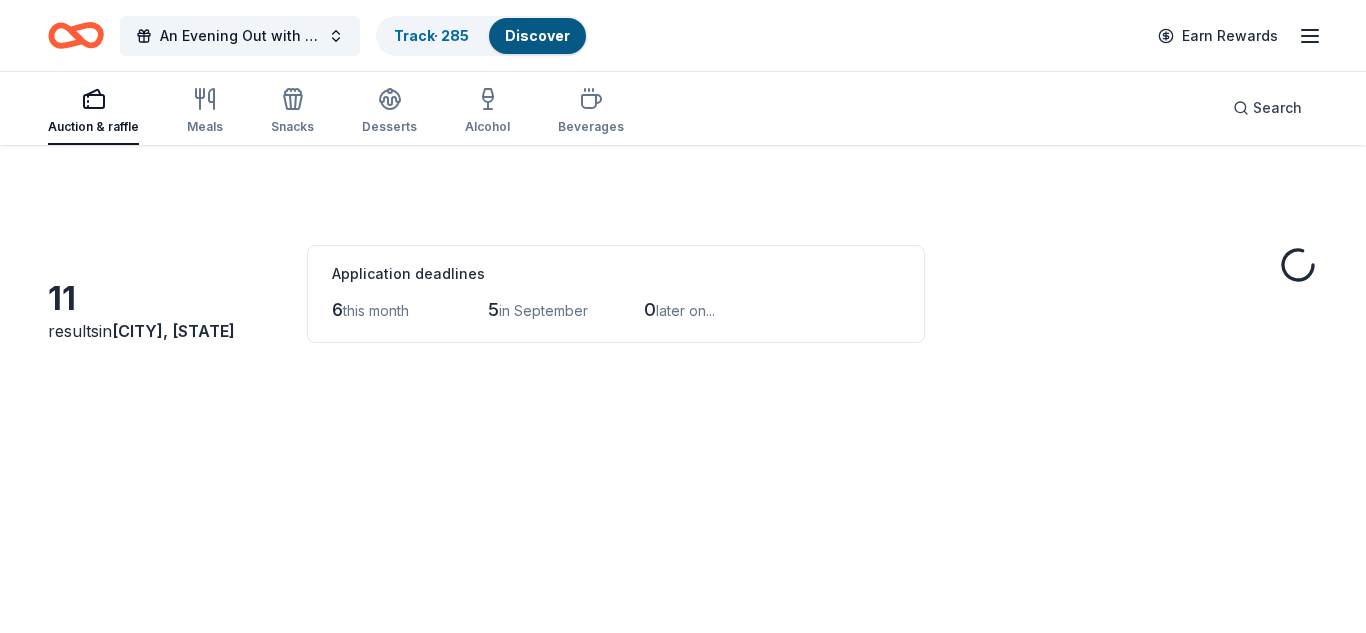 scroll, scrollTop: 0, scrollLeft: 0, axis: both 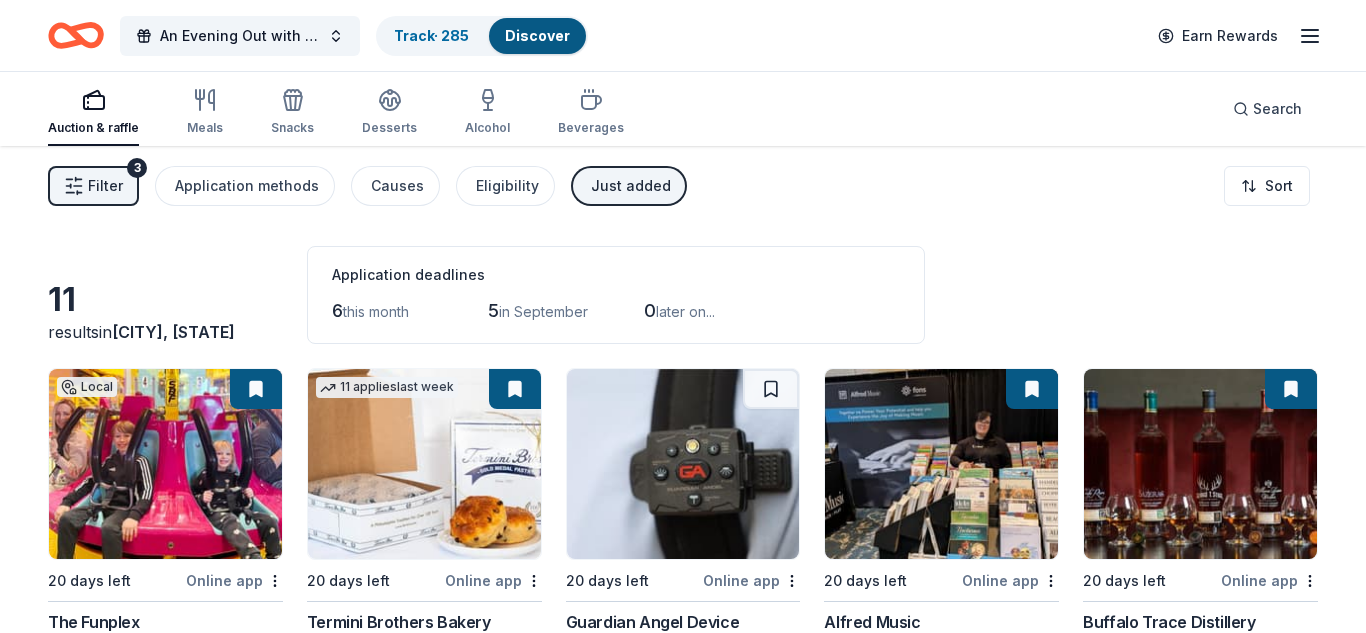click on "Filter" at bounding box center (105, 186) 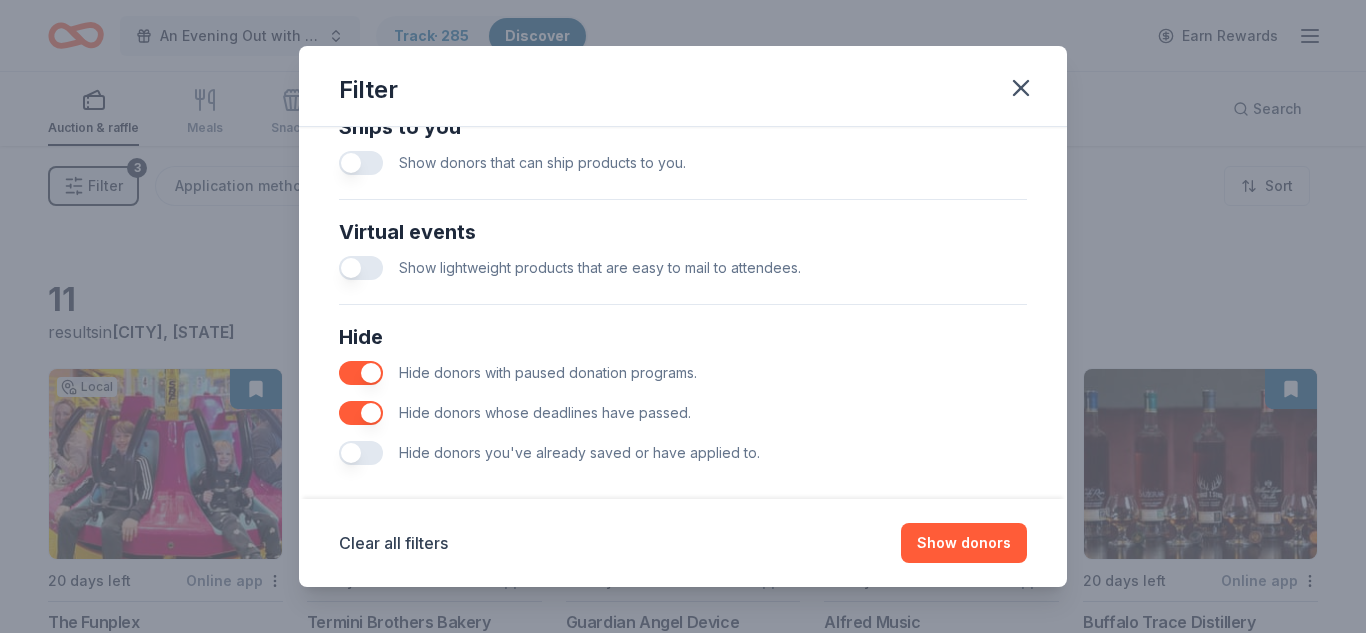 scroll, scrollTop: 946, scrollLeft: 0, axis: vertical 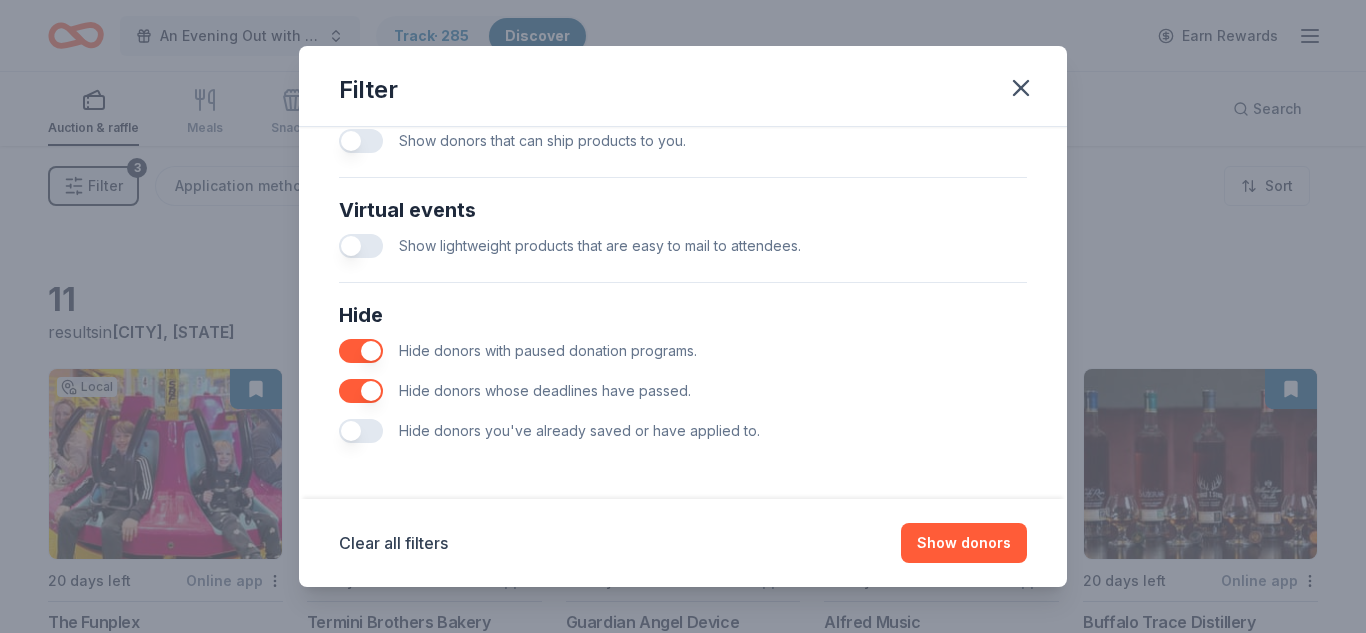 click at bounding box center [361, 431] 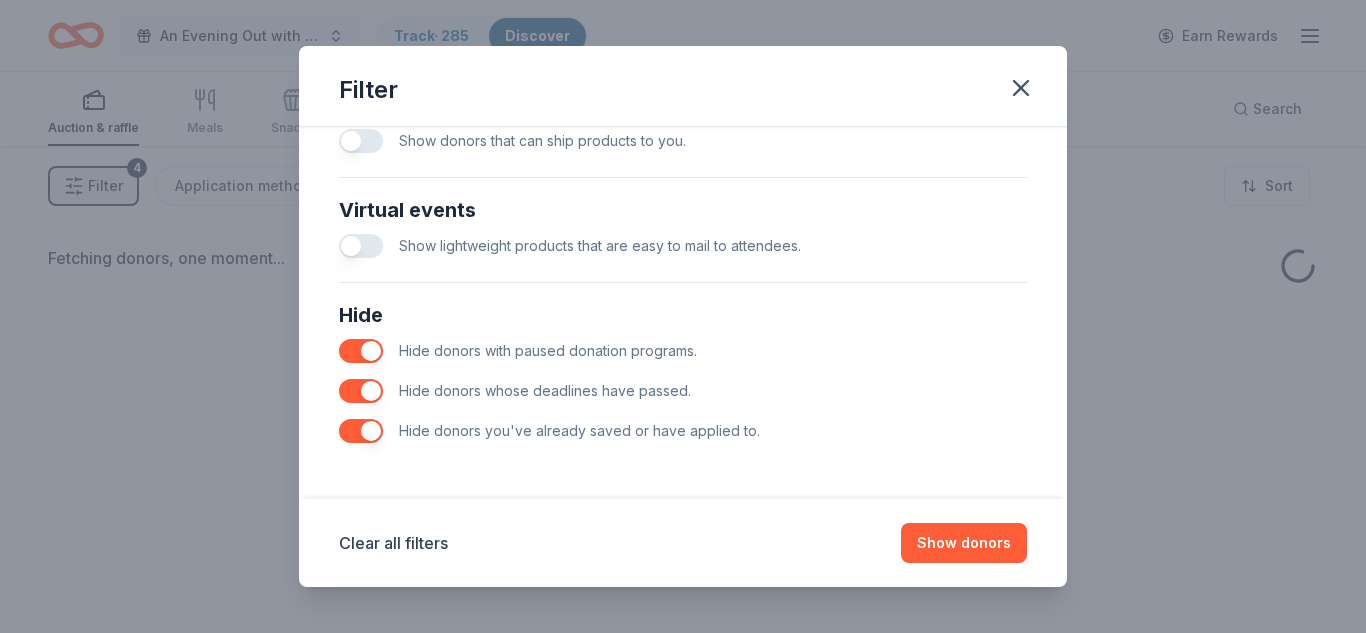 click at bounding box center [361, 431] 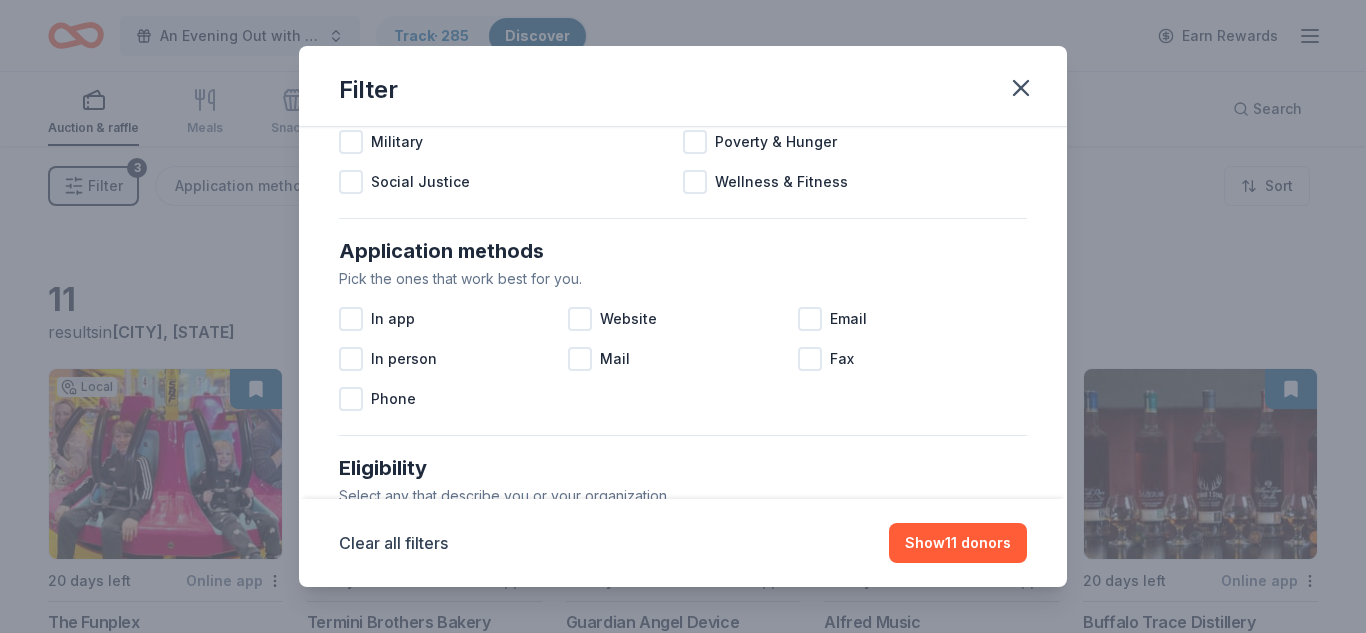 scroll, scrollTop: 260, scrollLeft: 0, axis: vertical 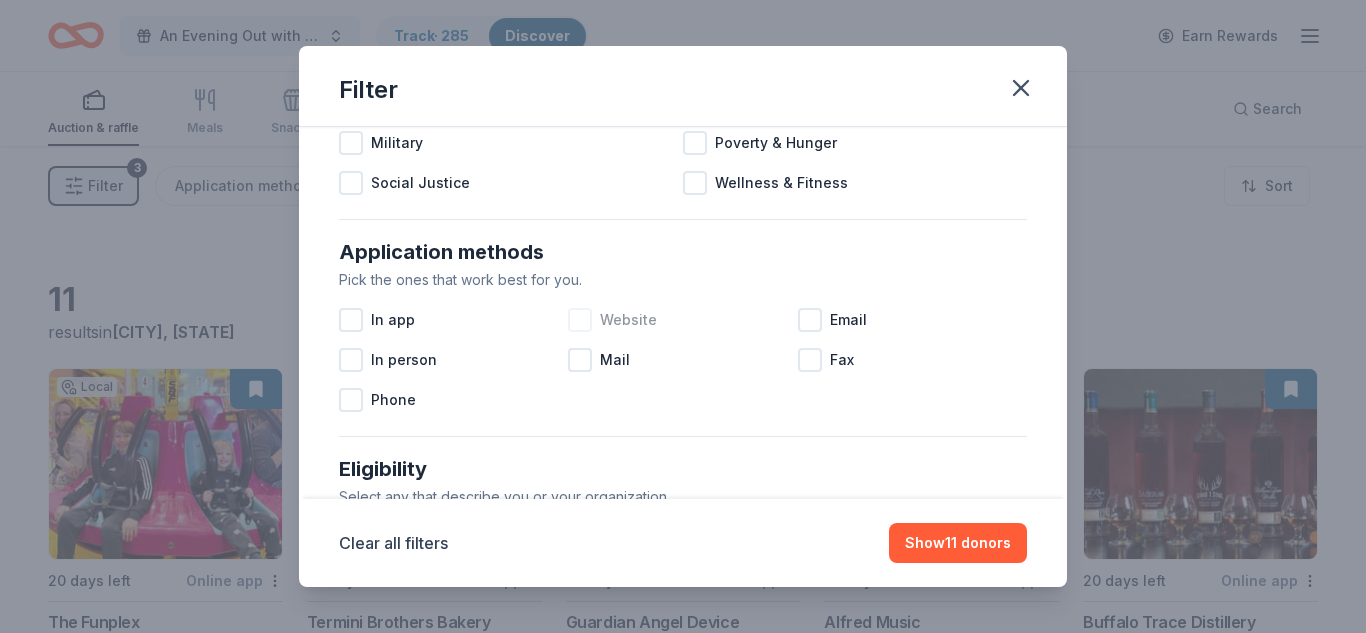 click on "Website" at bounding box center [682, 320] 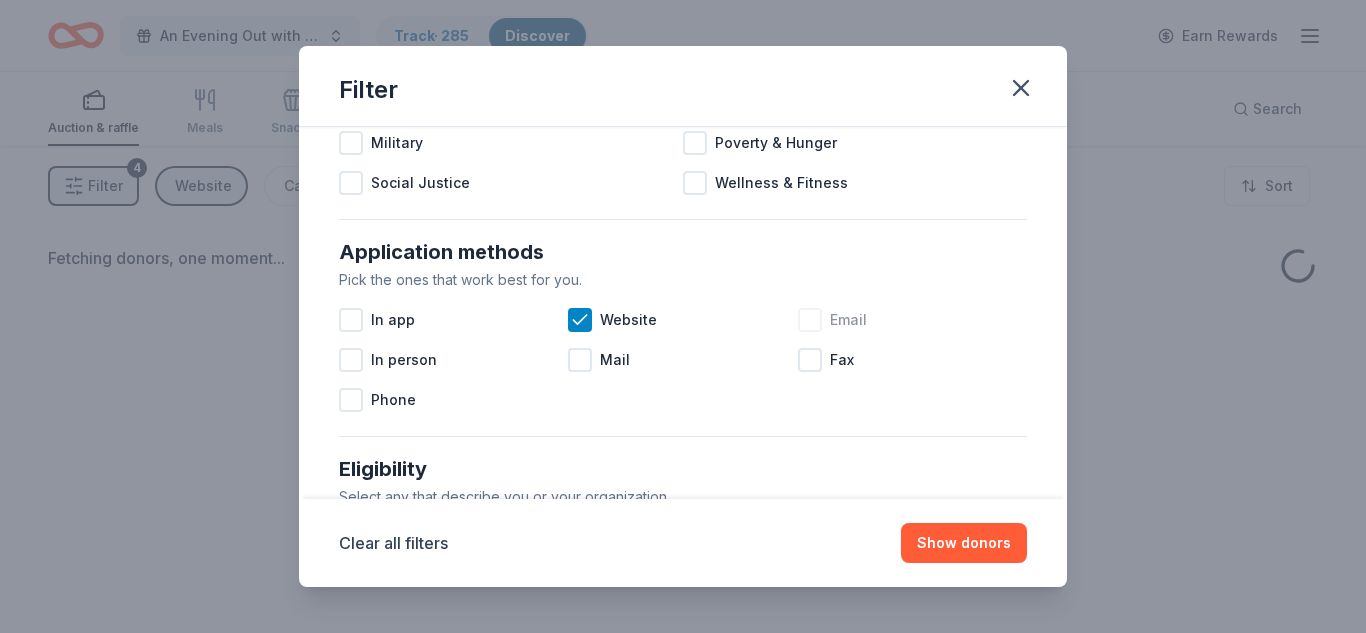 click on "Email" at bounding box center [848, 320] 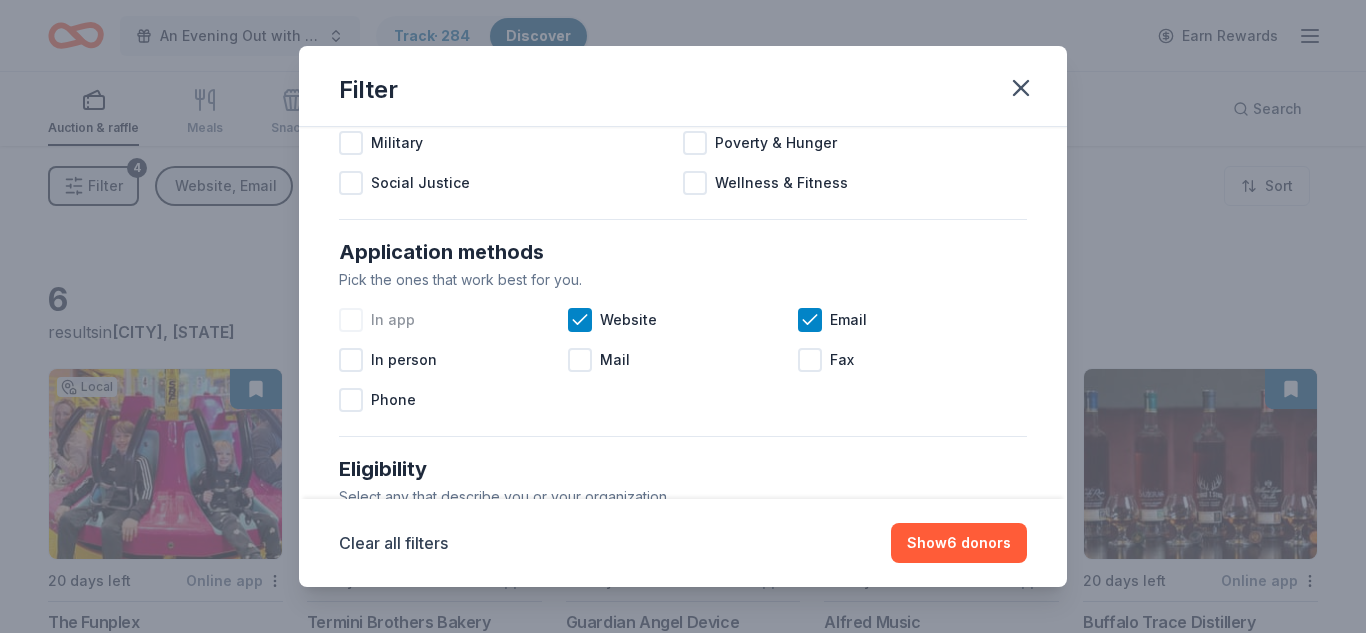 click at bounding box center [351, 320] 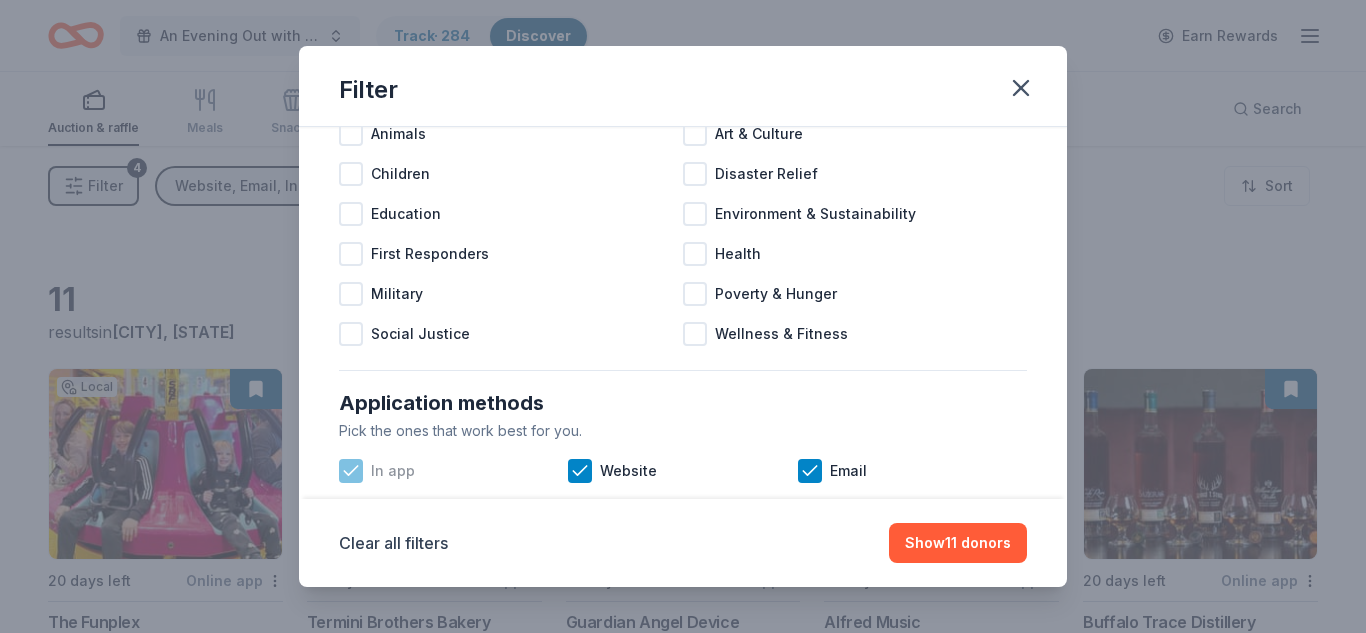 scroll, scrollTop: 115, scrollLeft: 0, axis: vertical 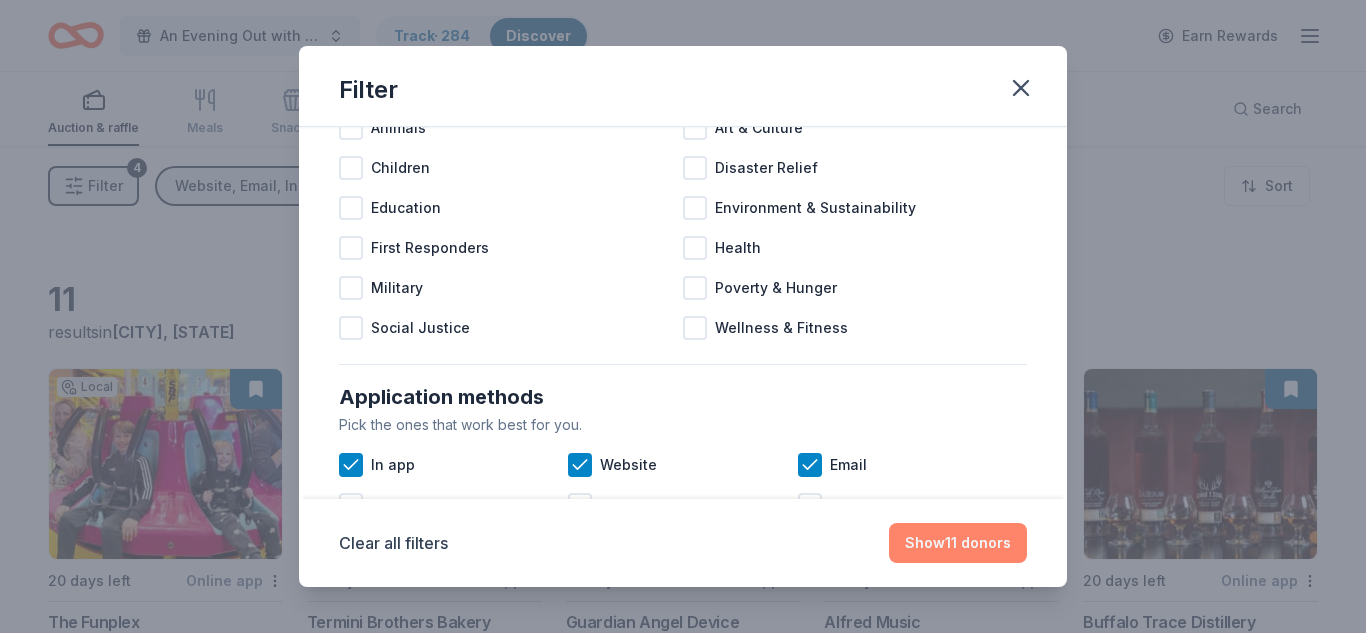 click on "Show  11   donors" at bounding box center (958, 543) 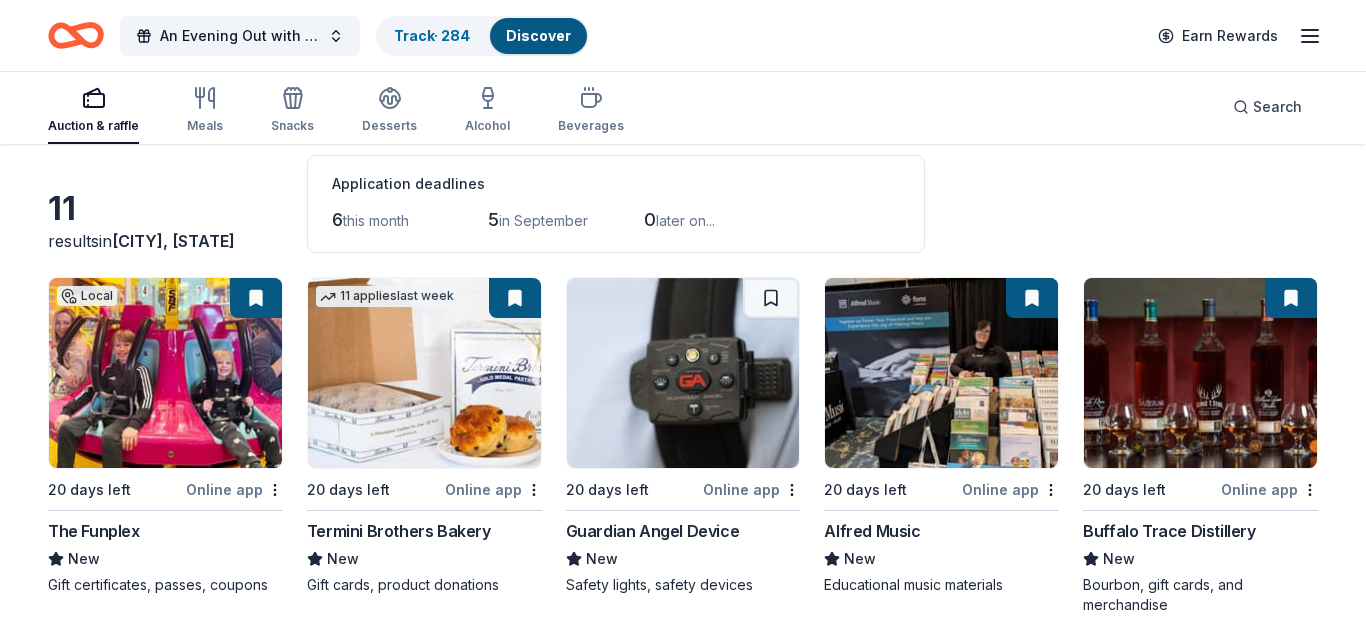 scroll, scrollTop: 0, scrollLeft: 0, axis: both 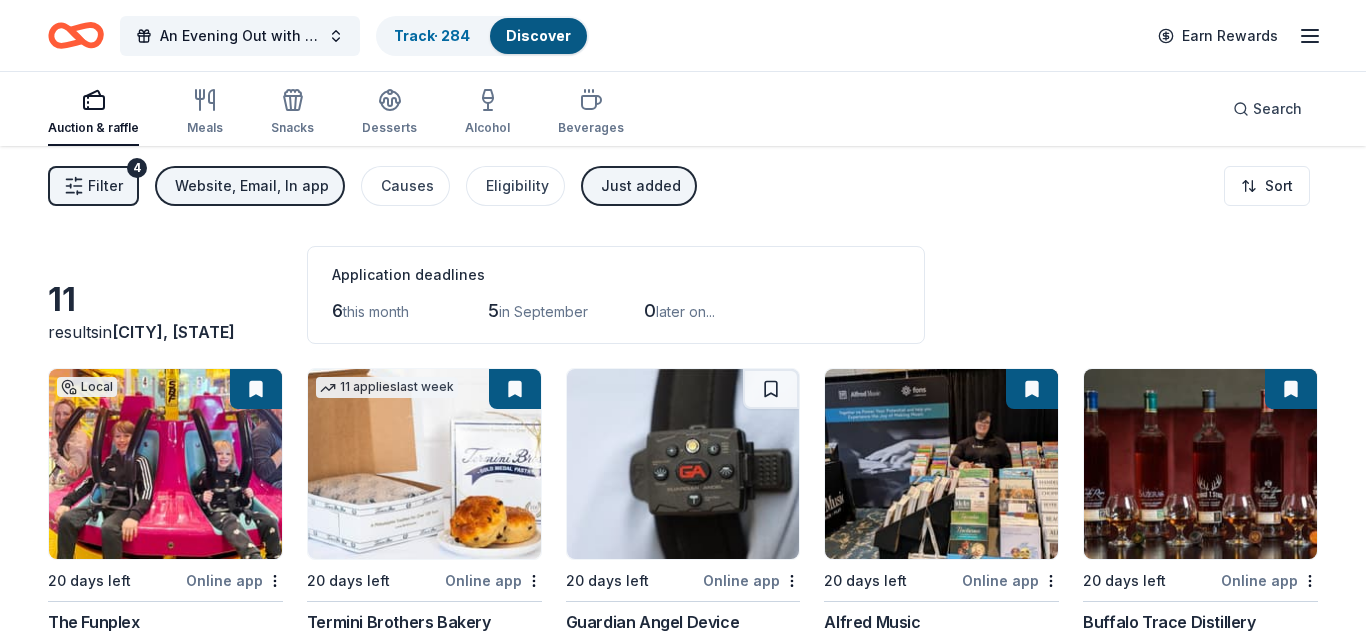 click on "Just added" at bounding box center (641, 186) 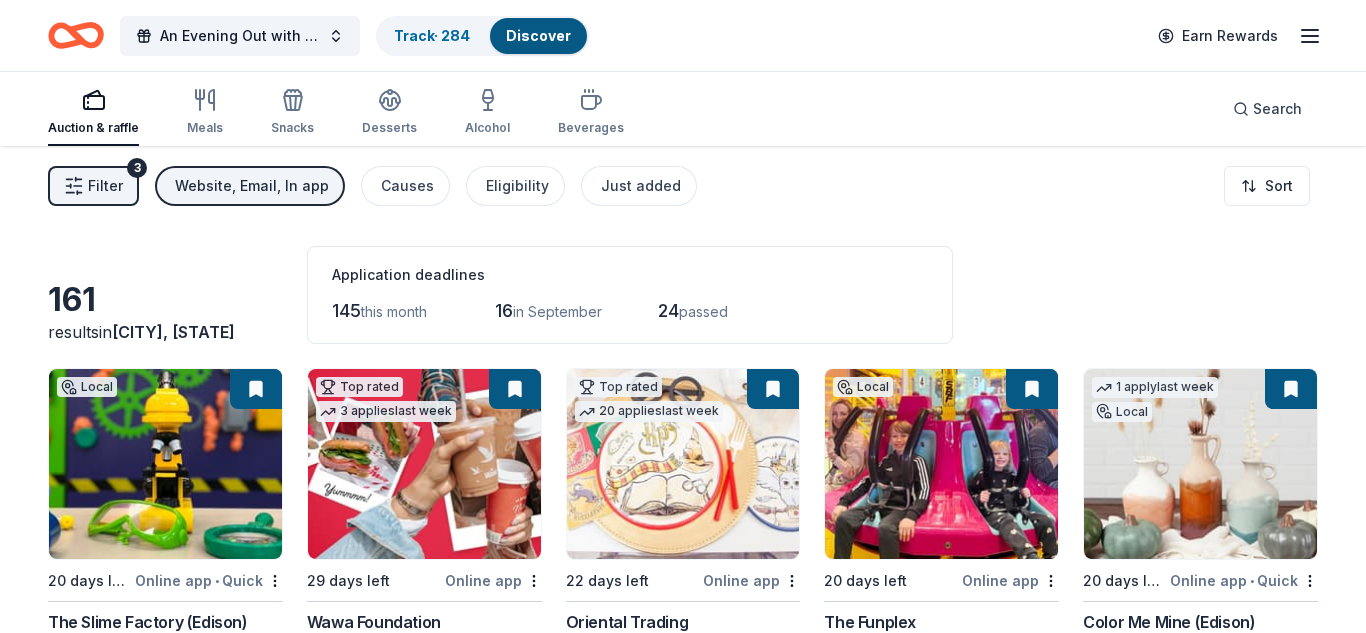 click 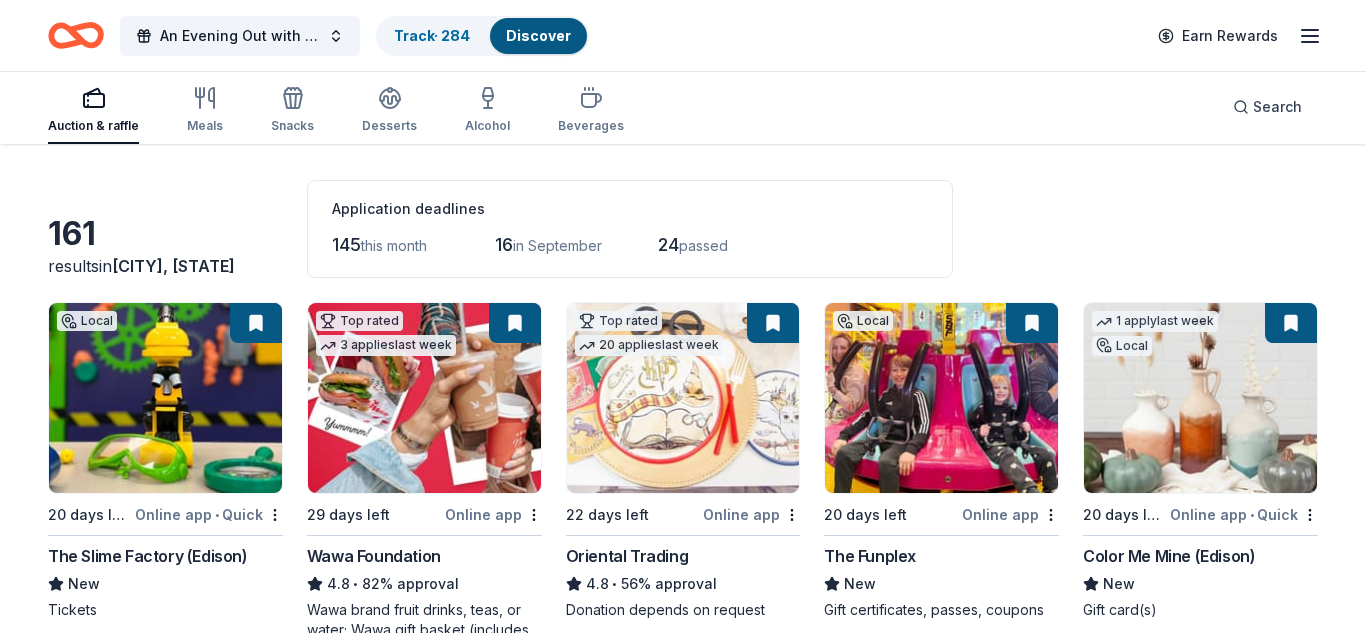 scroll, scrollTop: 0, scrollLeft: 0, axis: both 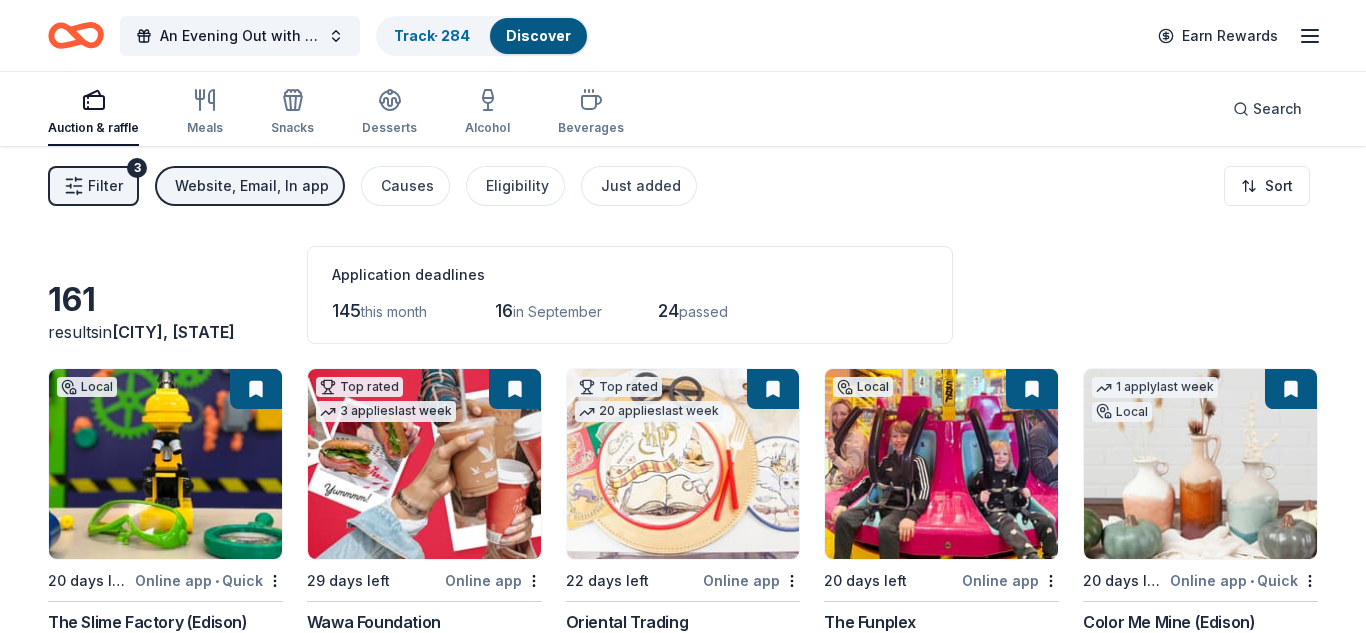 click on "Filter" at bounding box center [105, 186] 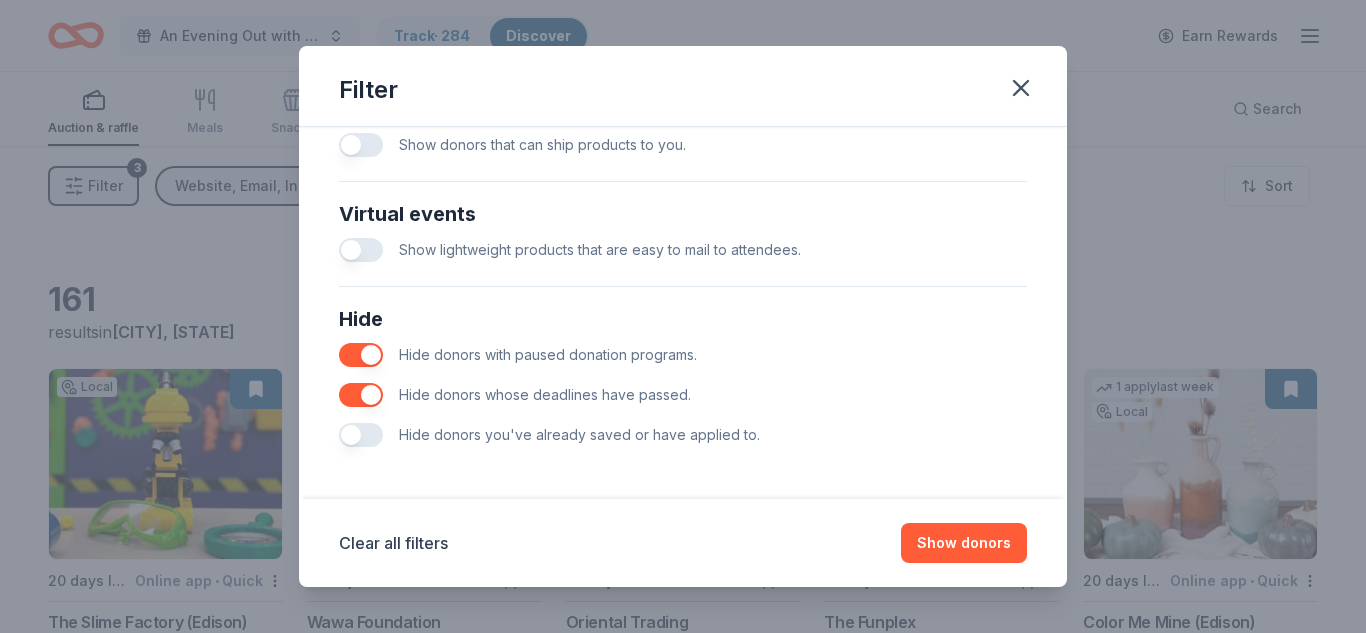scroll, scrollTop: 946, scrollLeft: 0, axis: vertical 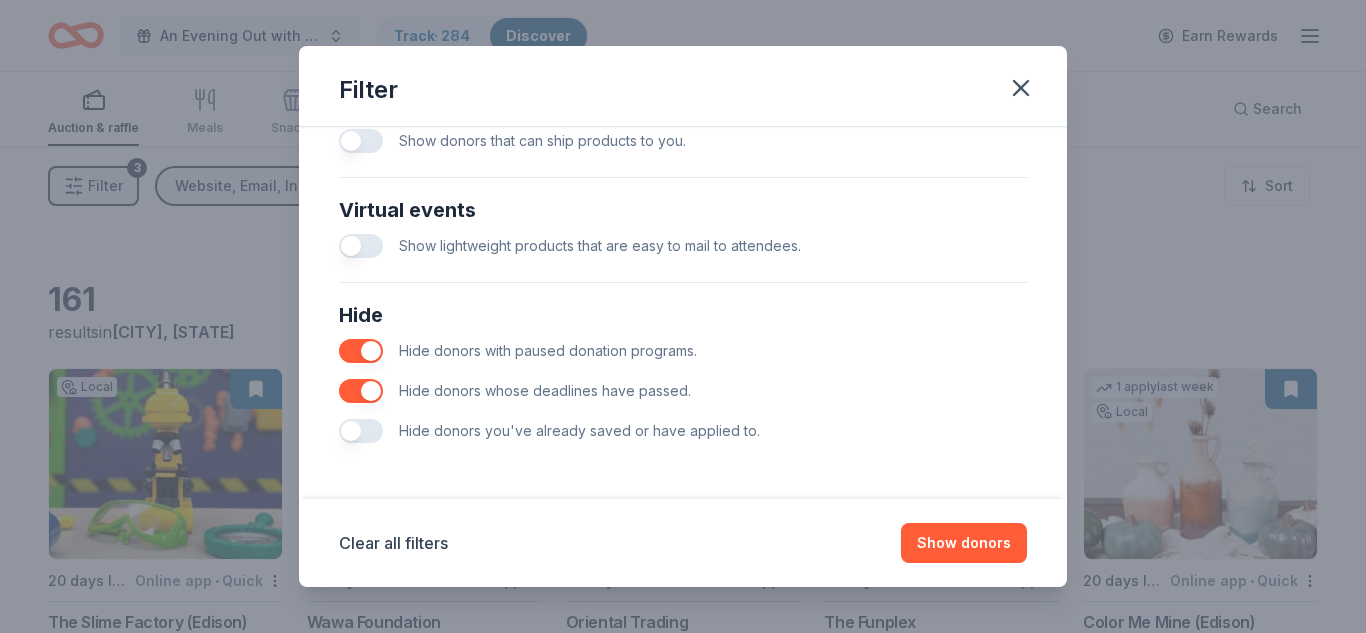 click at bounding box center (361, 431) 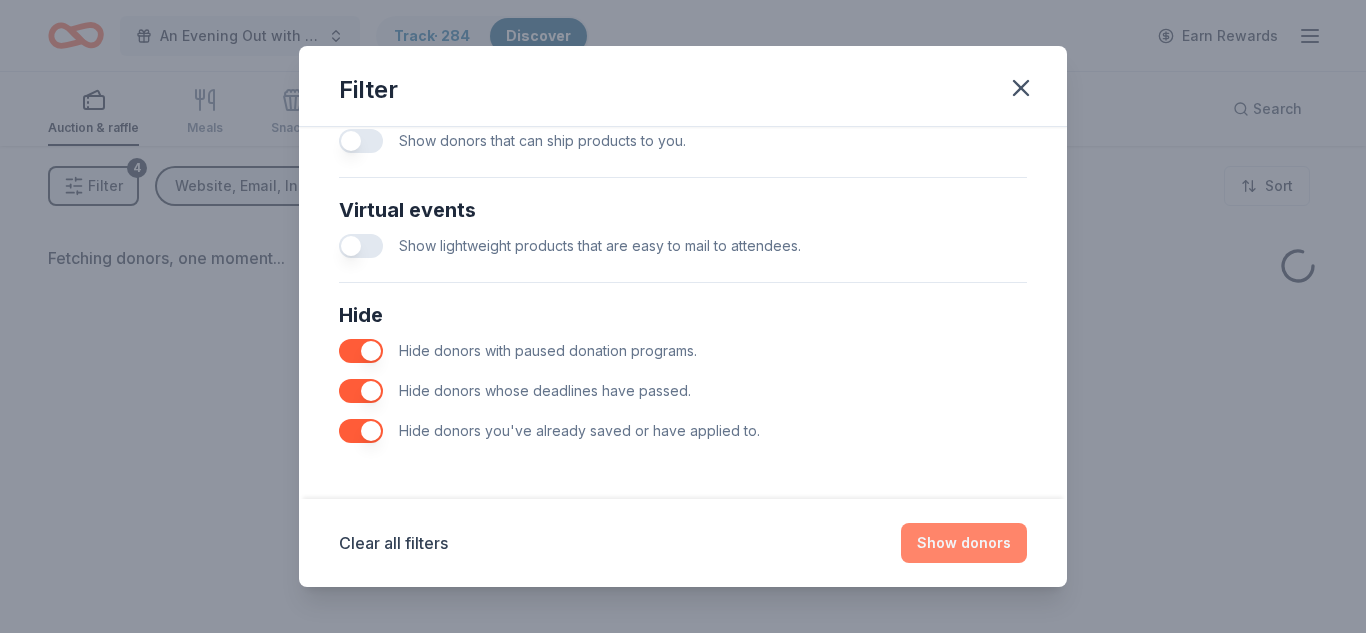 click on "Show    donors" at bounding box center (964, 543) 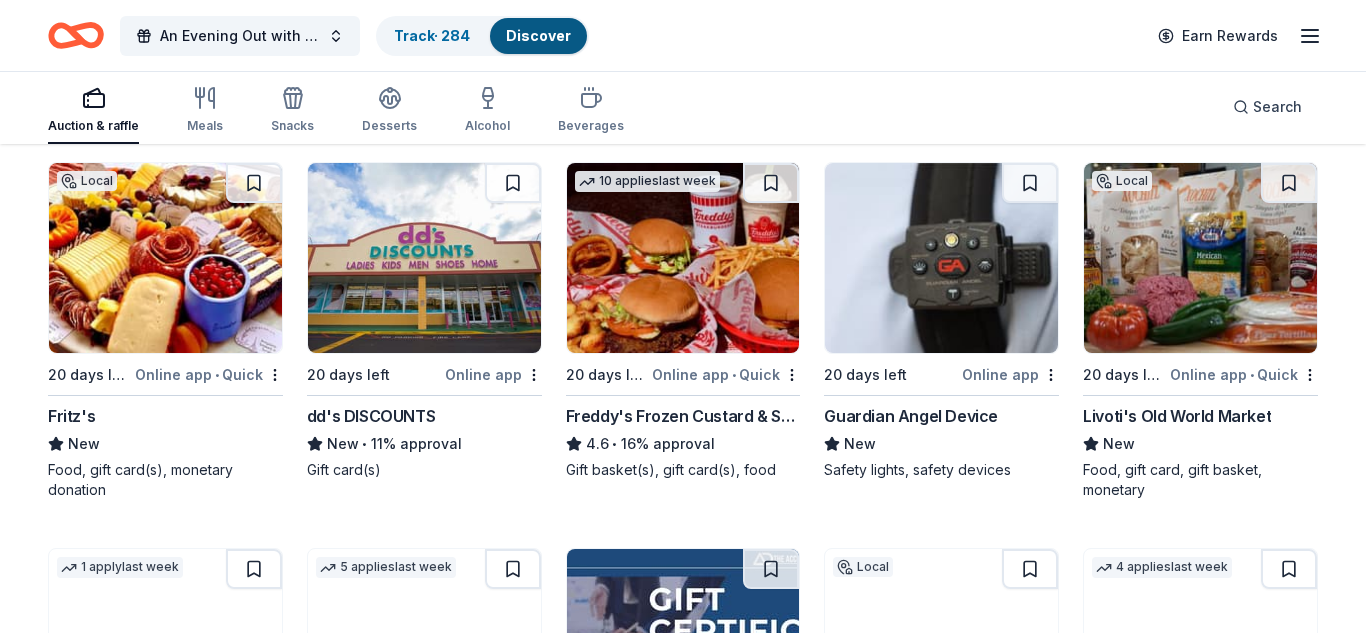 scroll, scrollTop: 207, scrollLeft: 0, axis: vertical 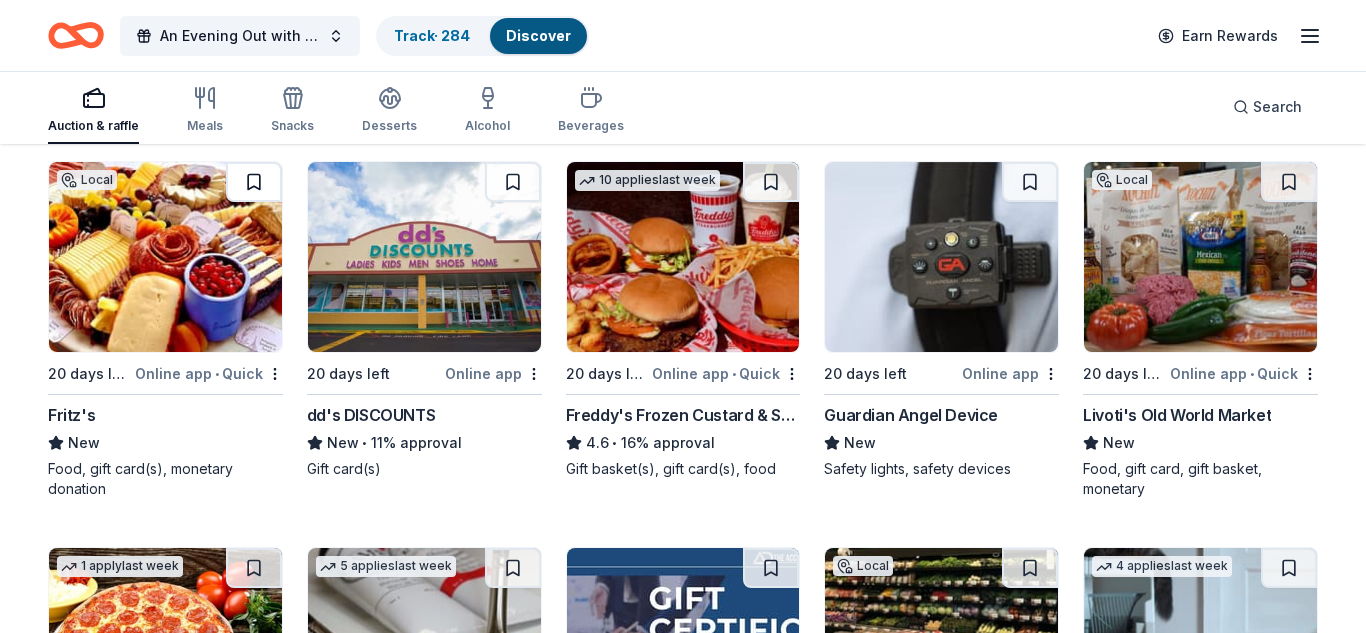 click at bounding box center [254, 182] 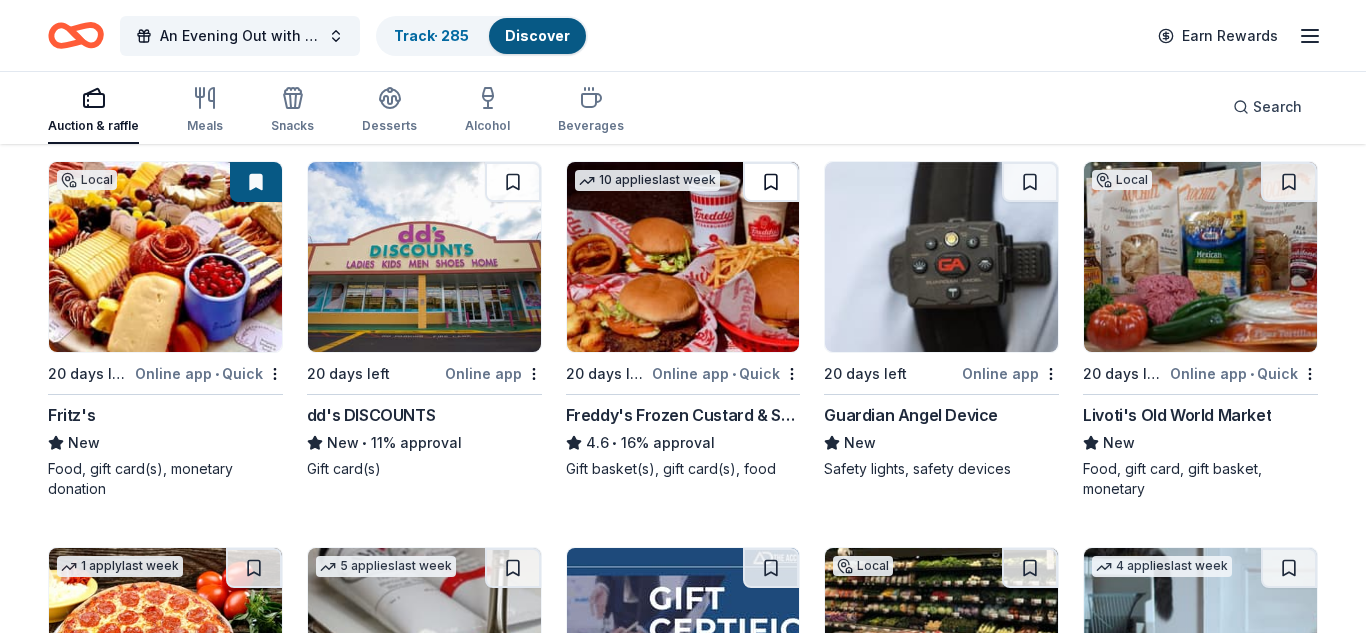 click at bounding box center [771, 182] 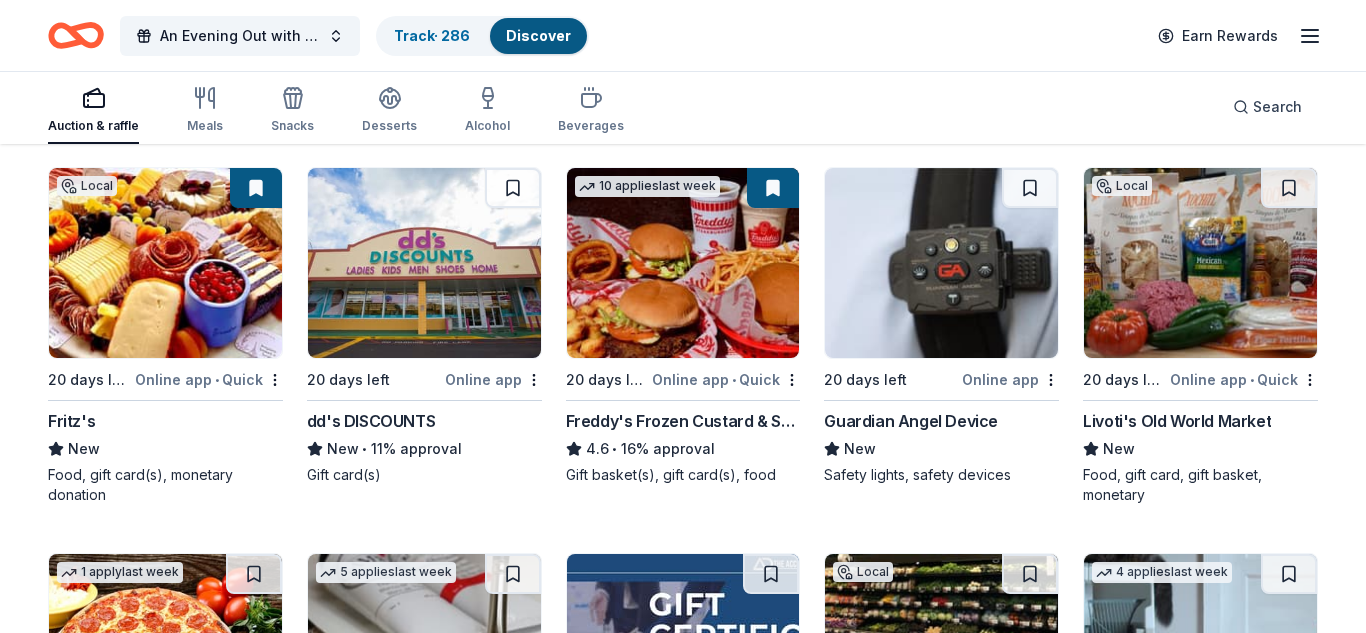 scroll, scrollTop: 202, scrollLeft: 0, axis: vertical 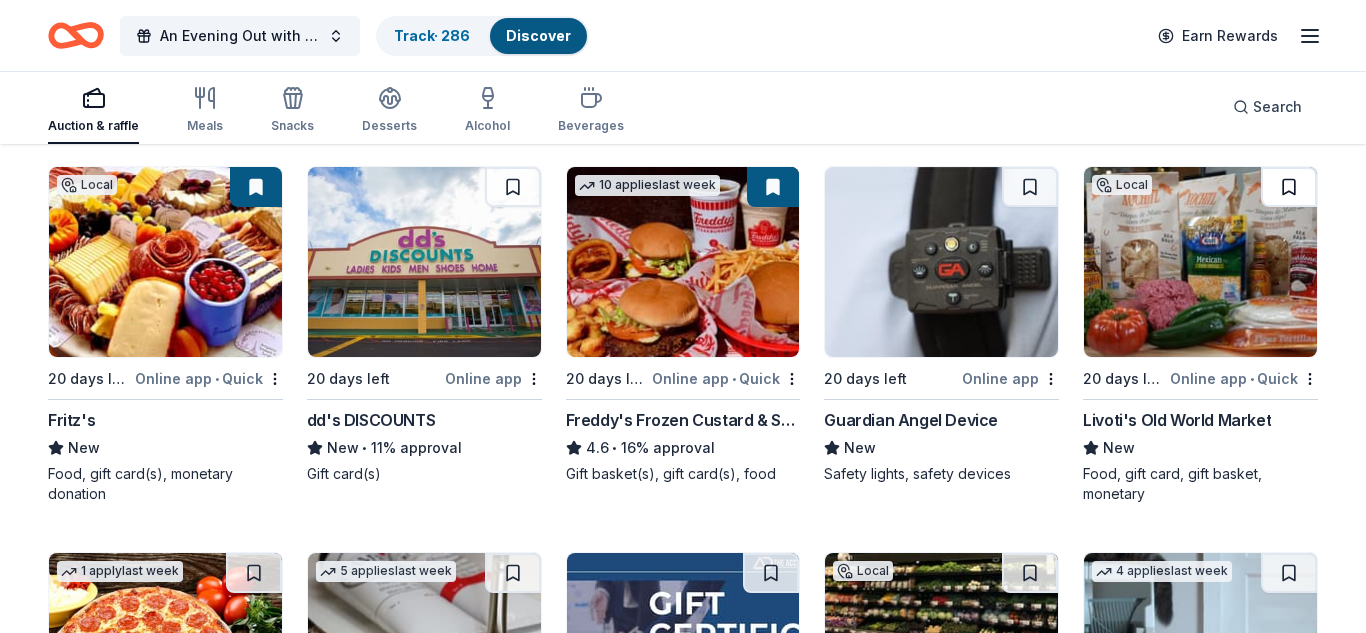 click at bounding box center [1289, 187] 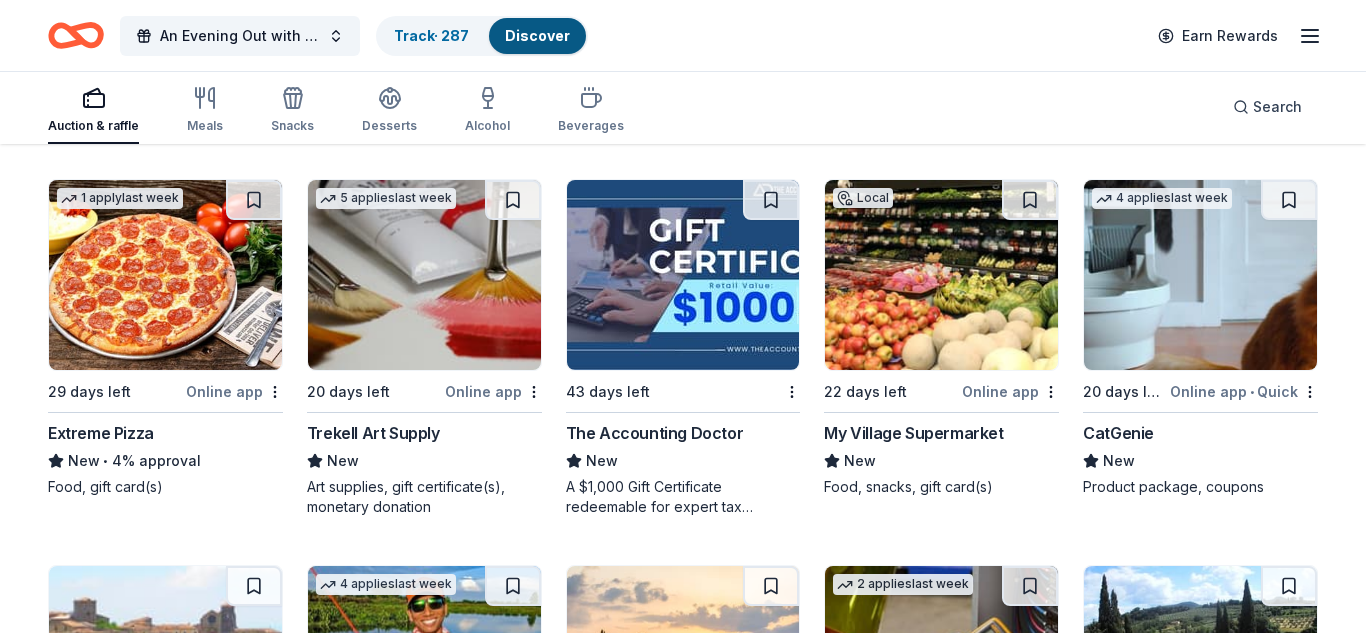 scroll, scrollTop: 581, scrollLeft: 0, axis: vertical 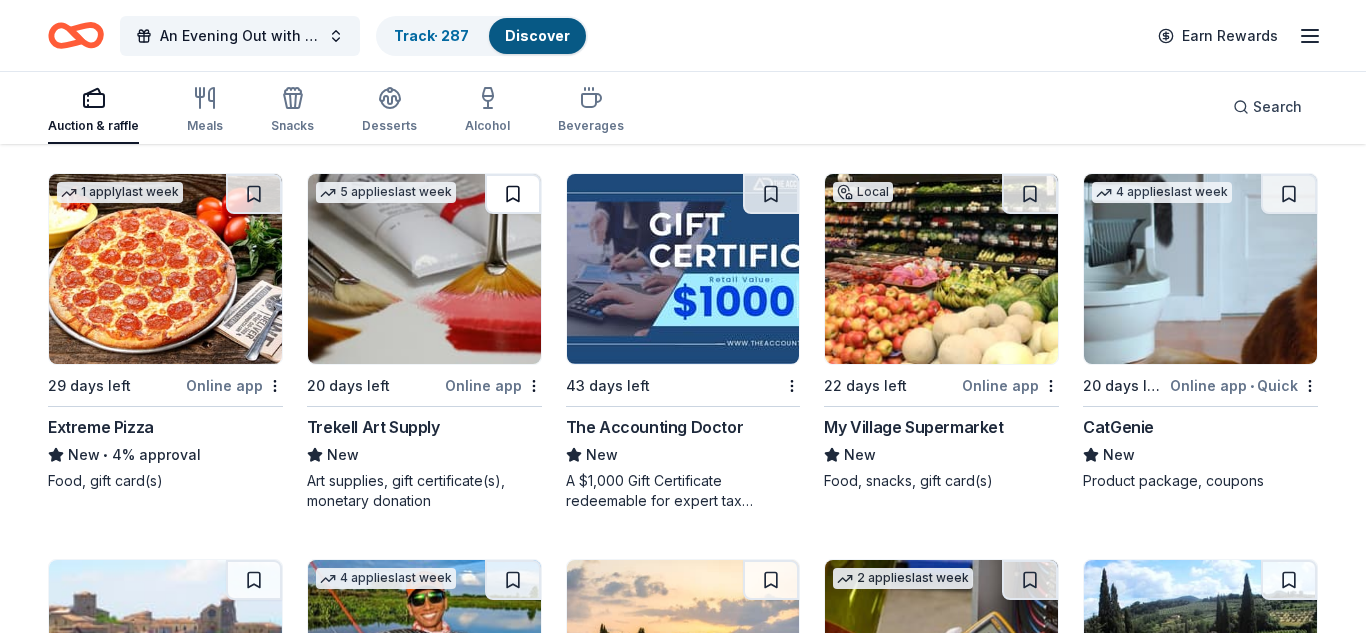 click at bounding box center [513, 194] 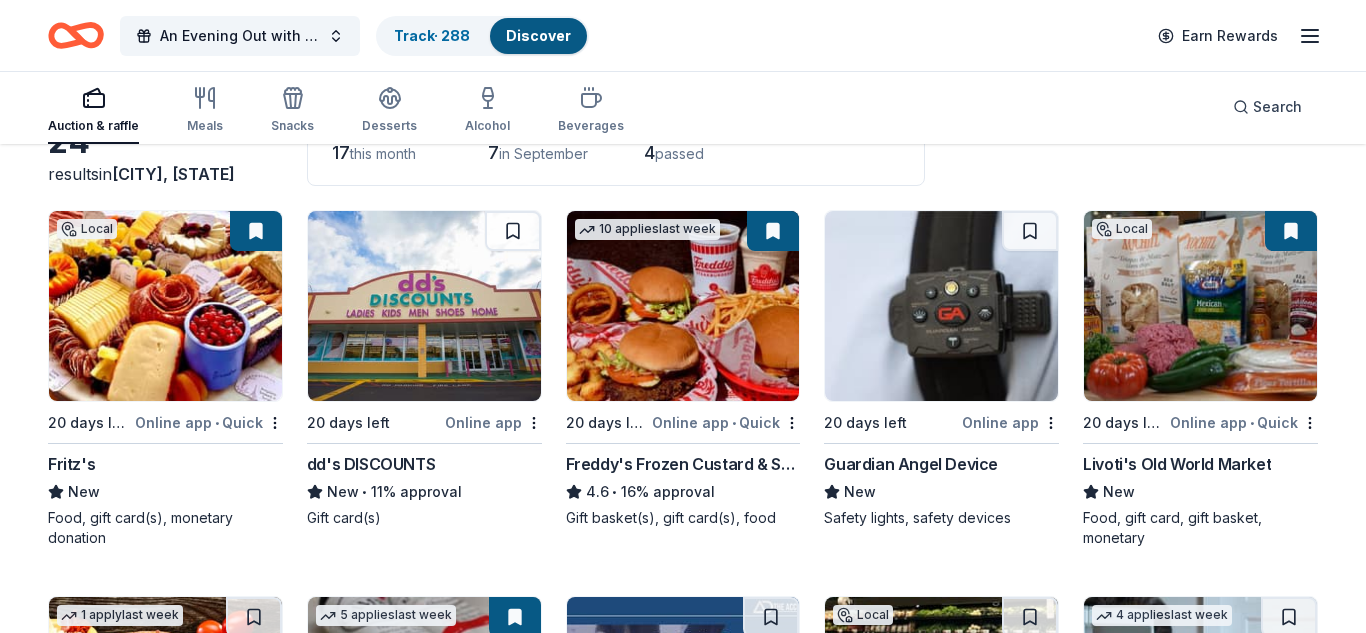 scroll, scrollTop: 0, scrollLeft: 0, axis: both 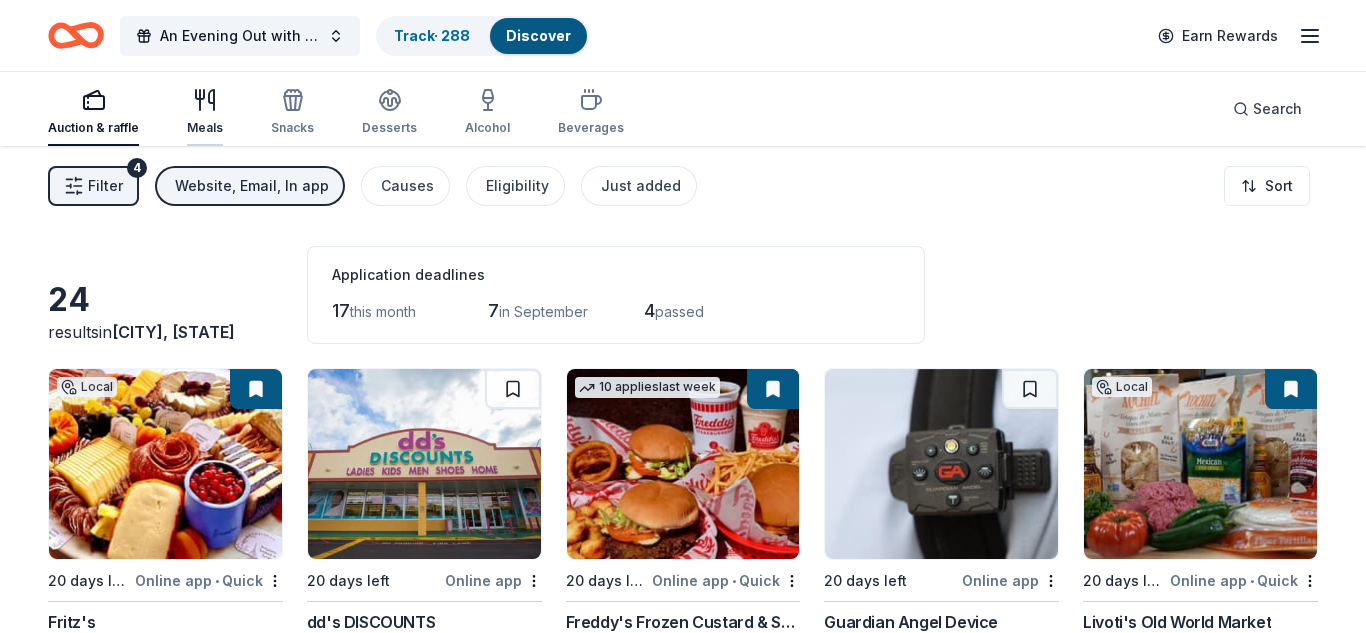 click on "Meals" at bounding box center (205, 112) 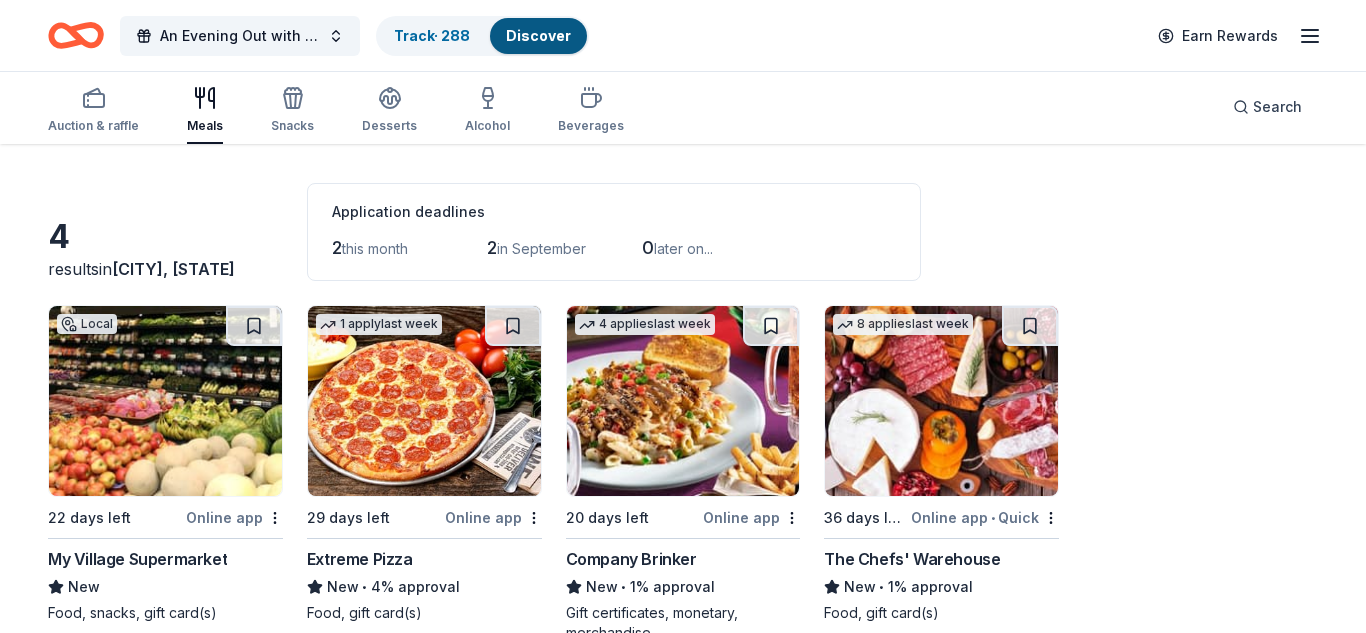 scroll, scrollTop: 0, scrollLeft: 0, axis: both 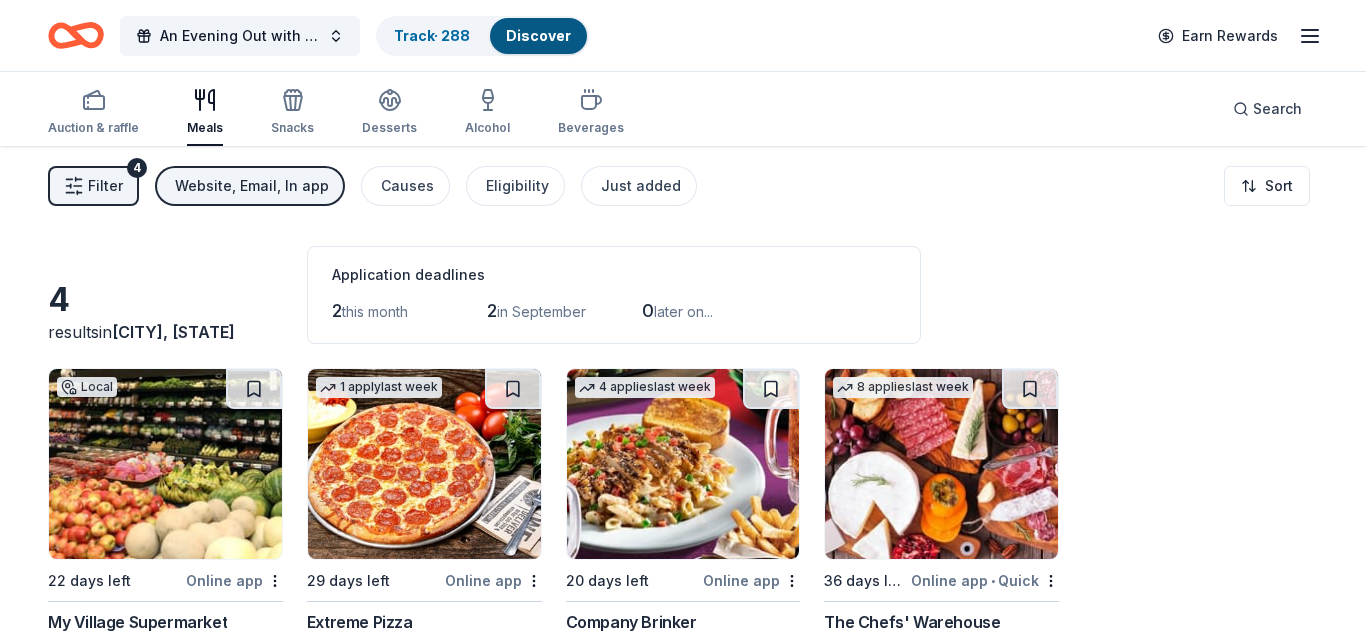 click on "Website, Email, In app" at bounding box center [252, 186] 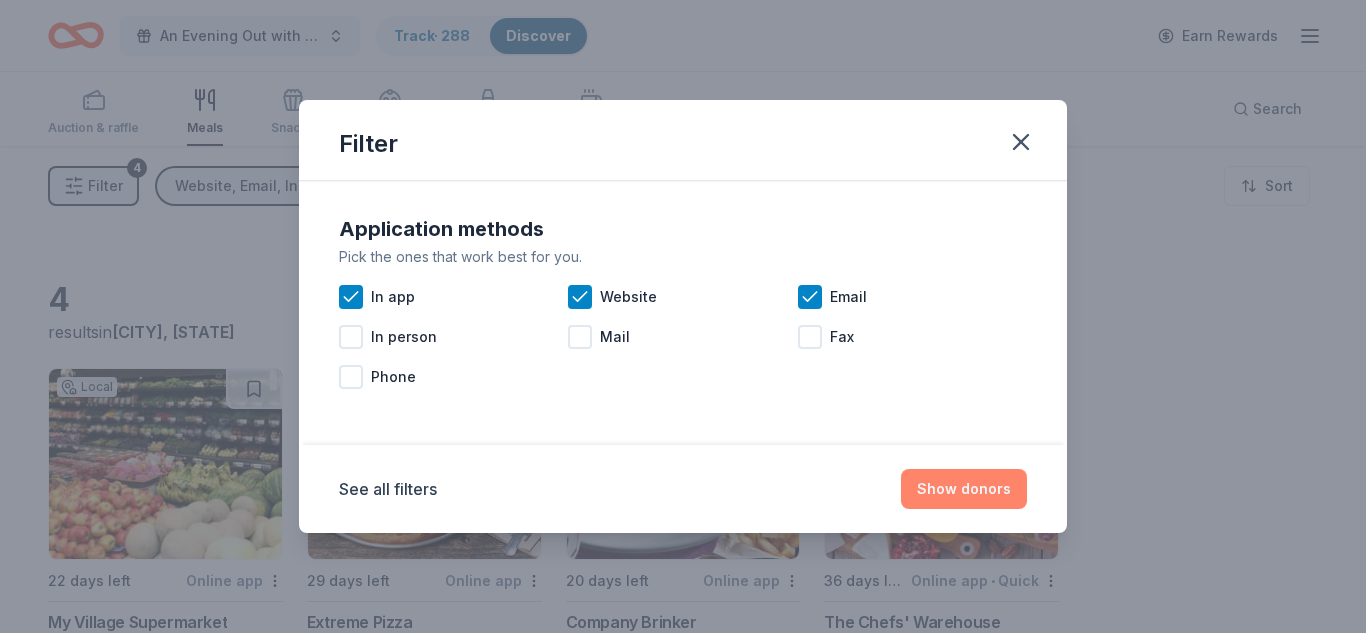 click on "Show    donors" at bounding box center (964, 489) 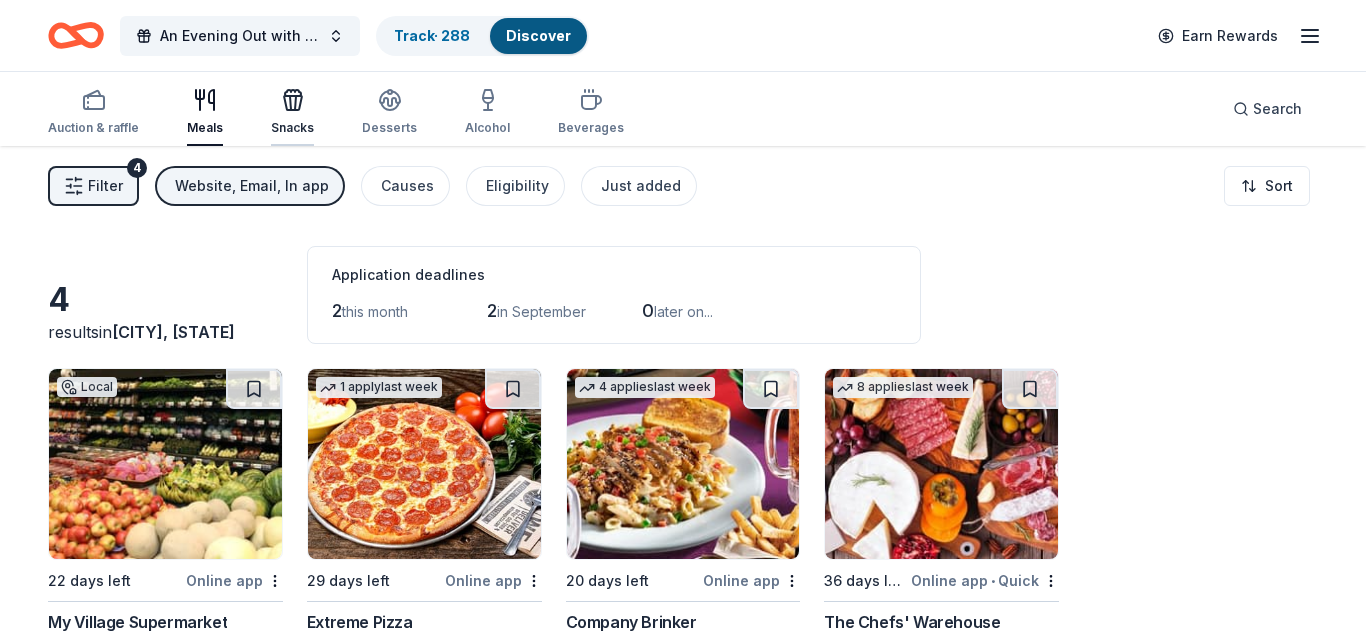 click on "Snacks" at bounding box center [292, 112] 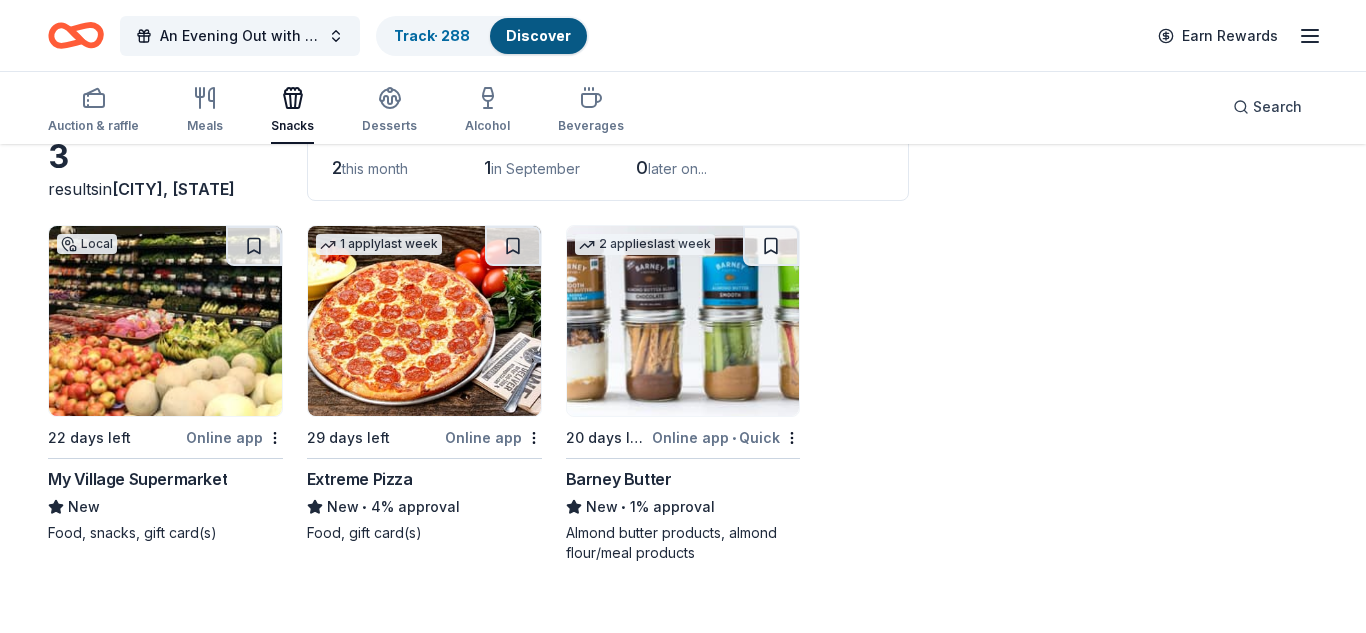 scroll, scrollTop: 146, scrollLeft: 0, axis: vertical 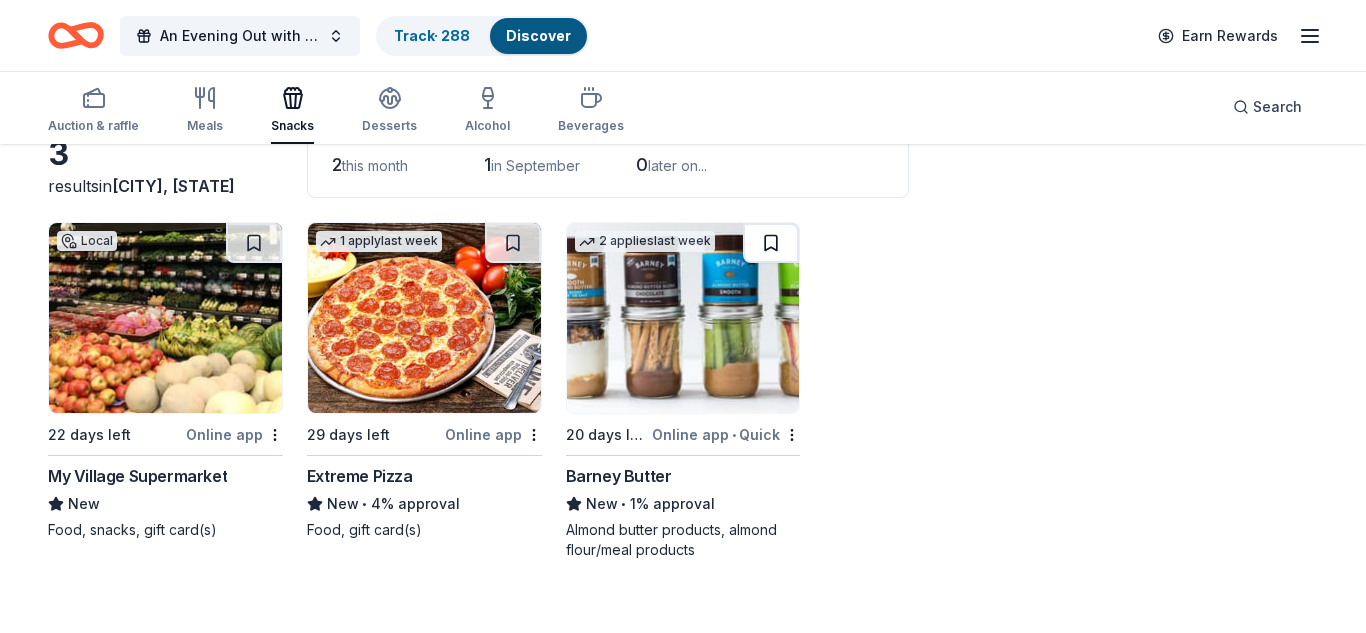 click at bounding box center (771, 243) 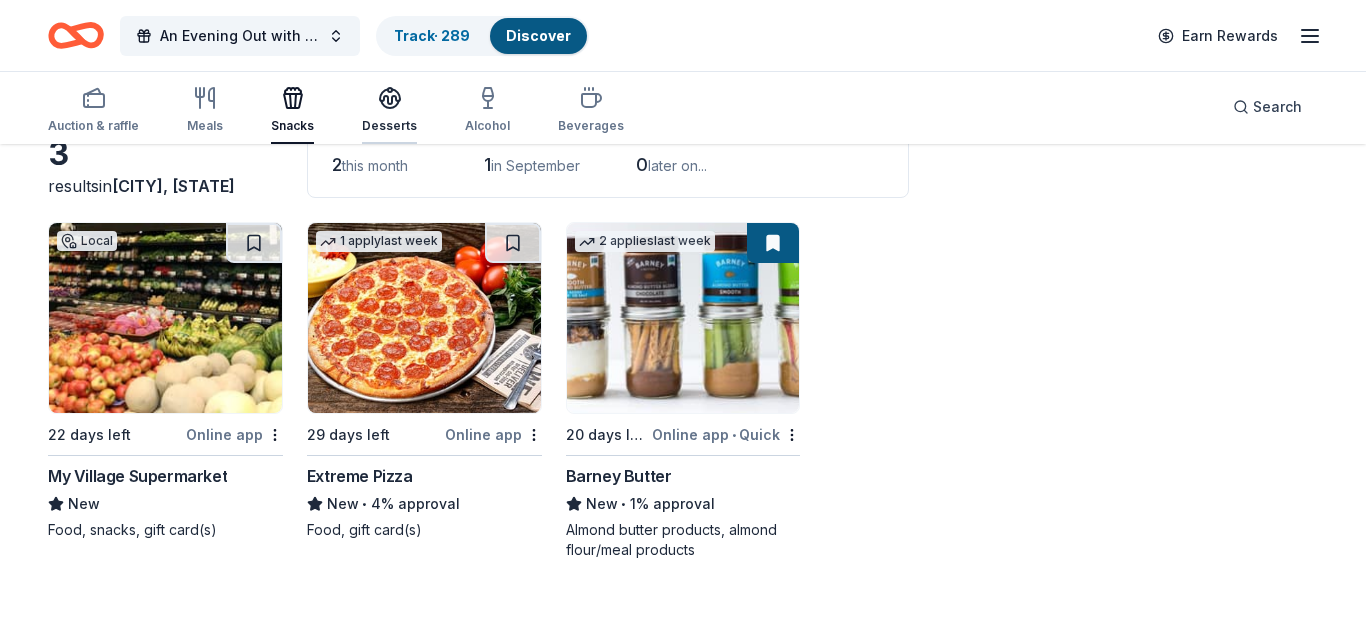 click on "Desserts" at bounding box center [389, 126] 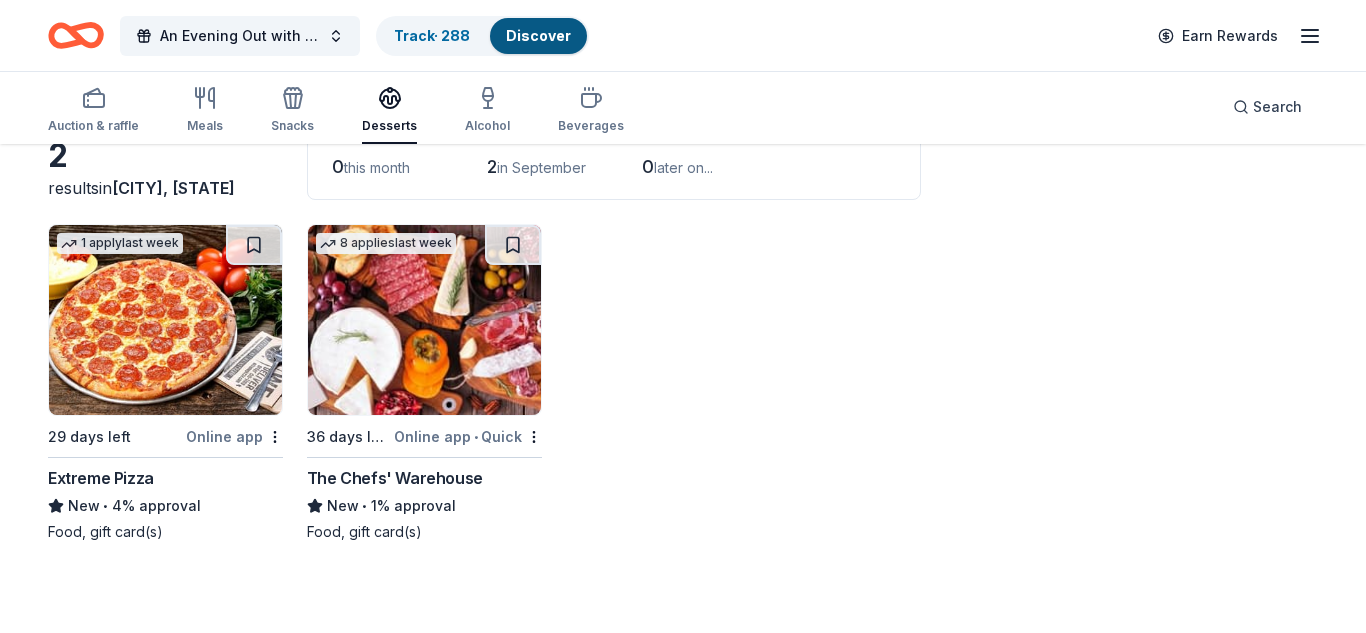 scroll, scrollTop: 146, scrollLeft: 0, axis: vertical 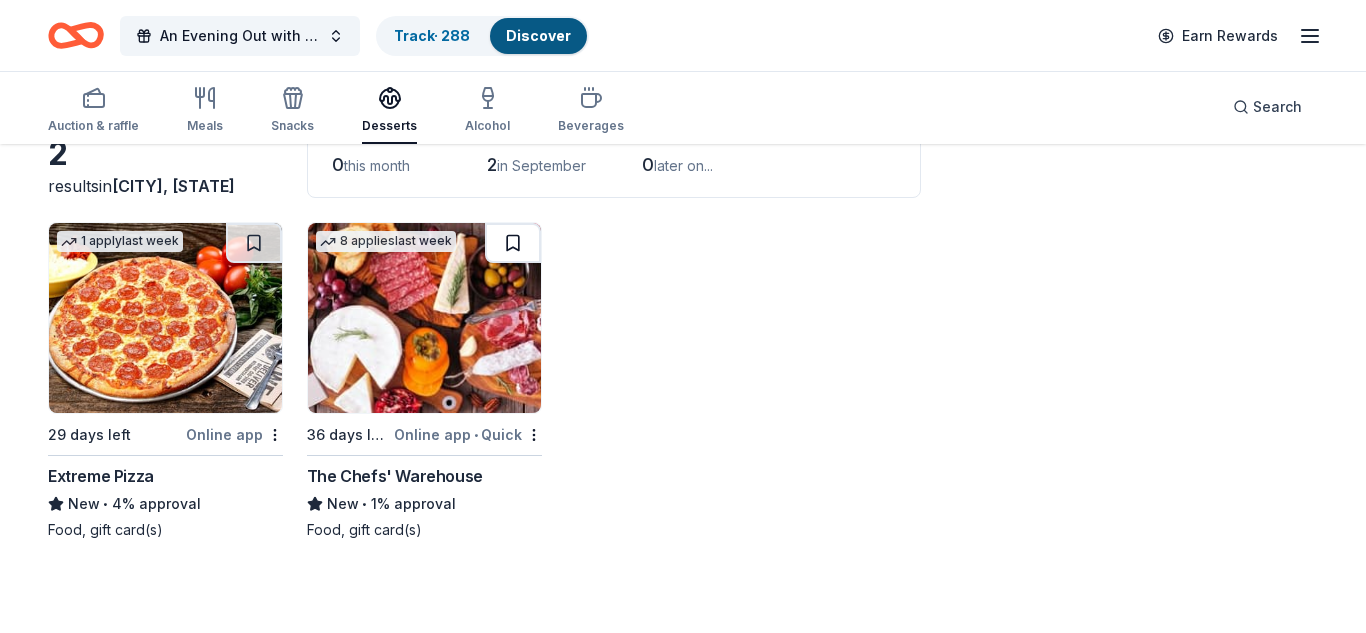 click at bounding box center [513, 243] 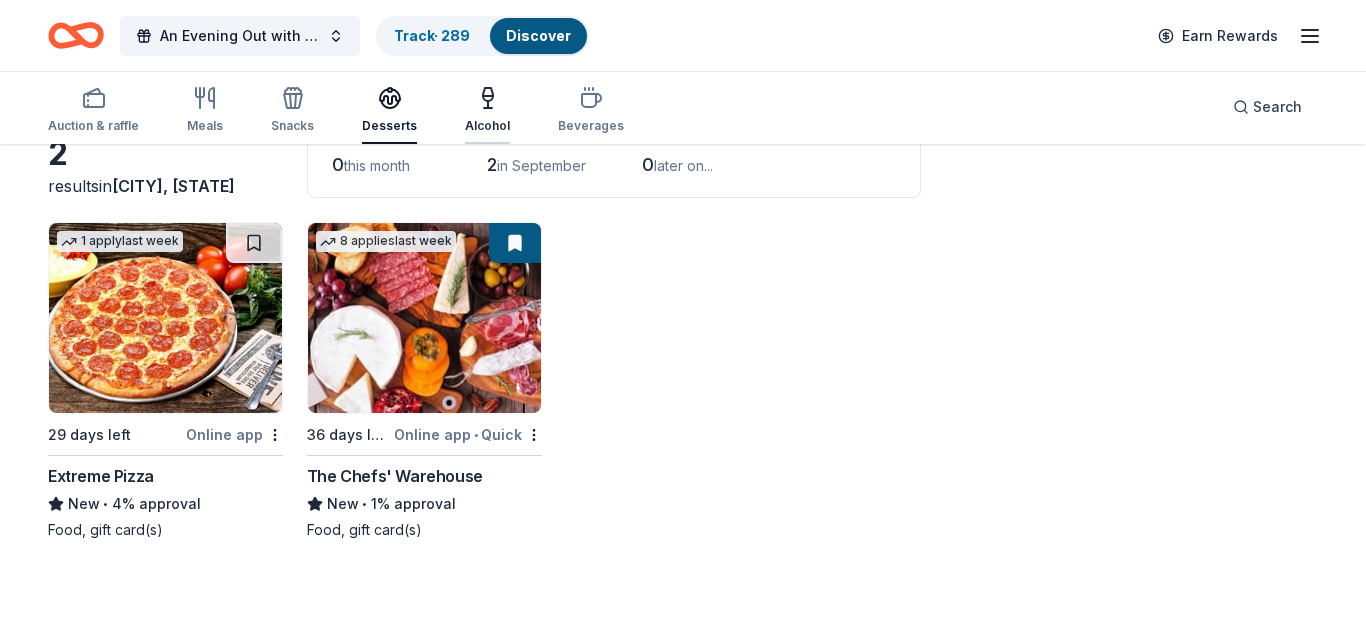 click on "Alcohol" at bounding box center [487, 126] 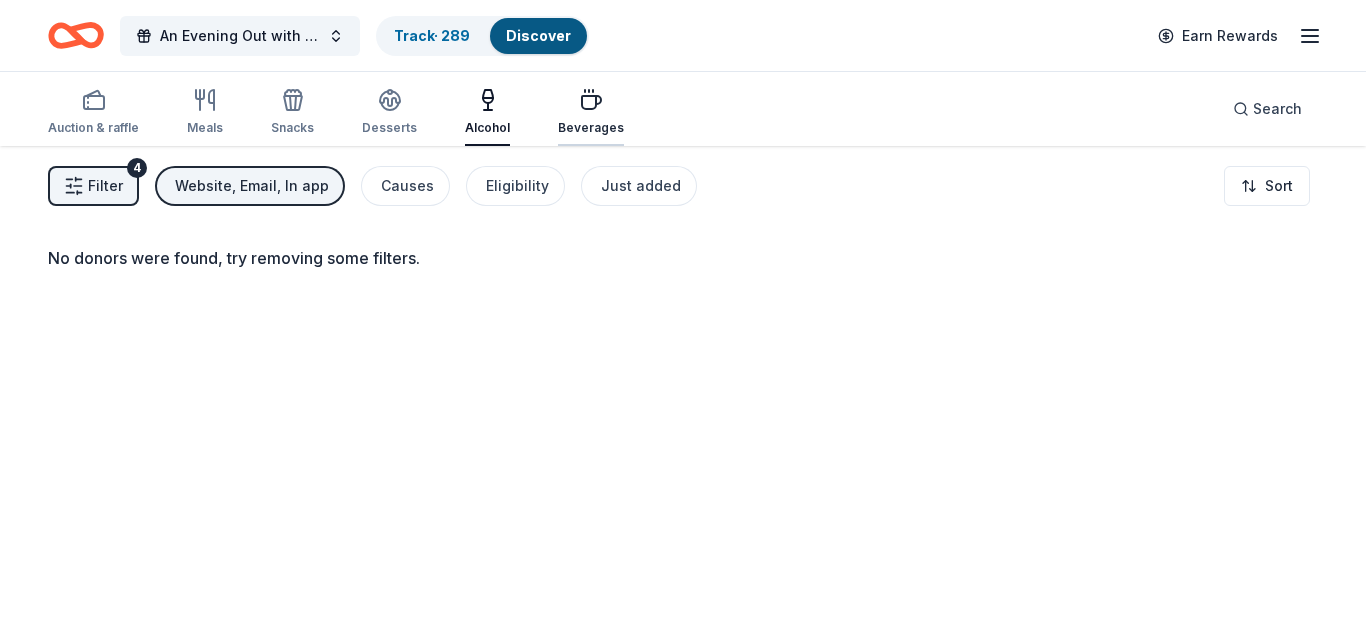 click on "Beverages" at bounding box center [591, 112] 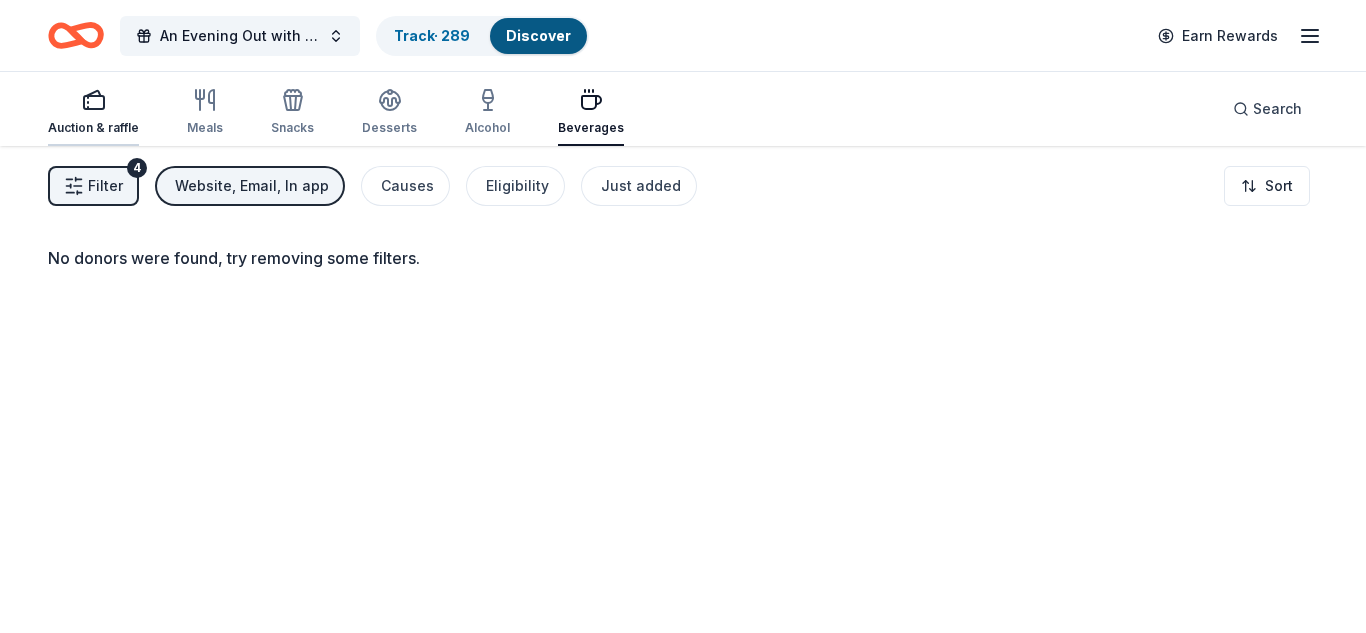 click on "Auction & raffle" at bounding box center (93, 128) 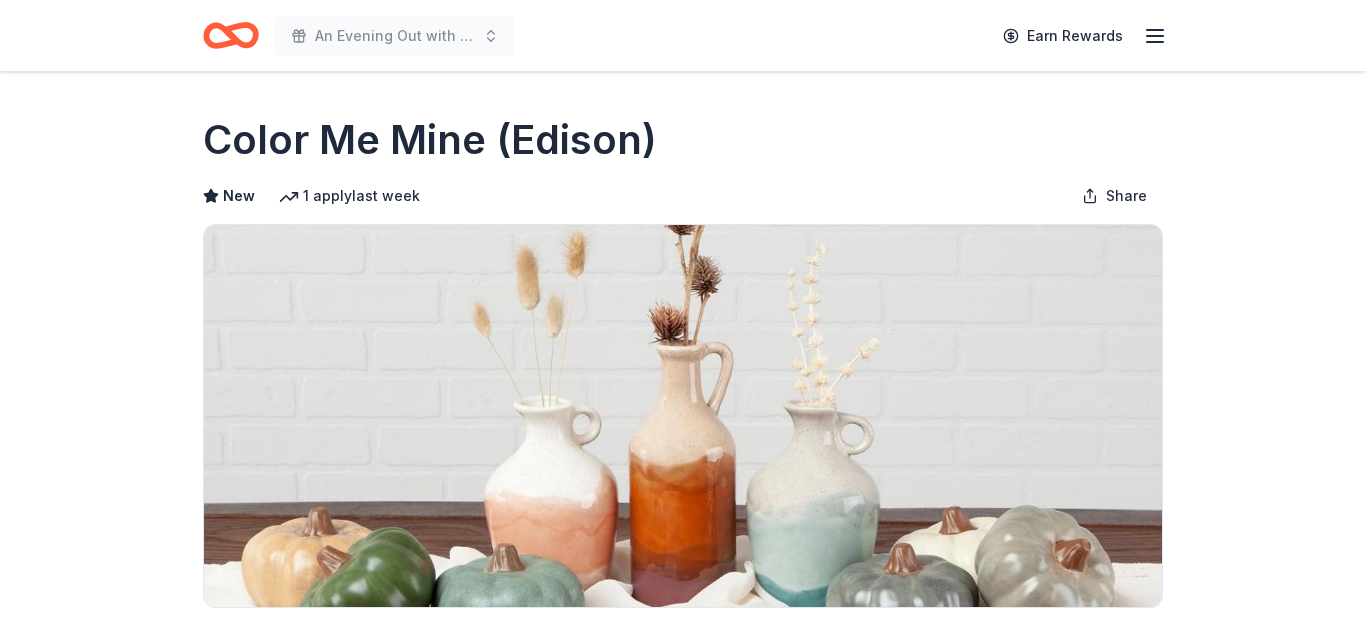 scroll, scrollTop: 0, scrollLeft: 0, axis: both 